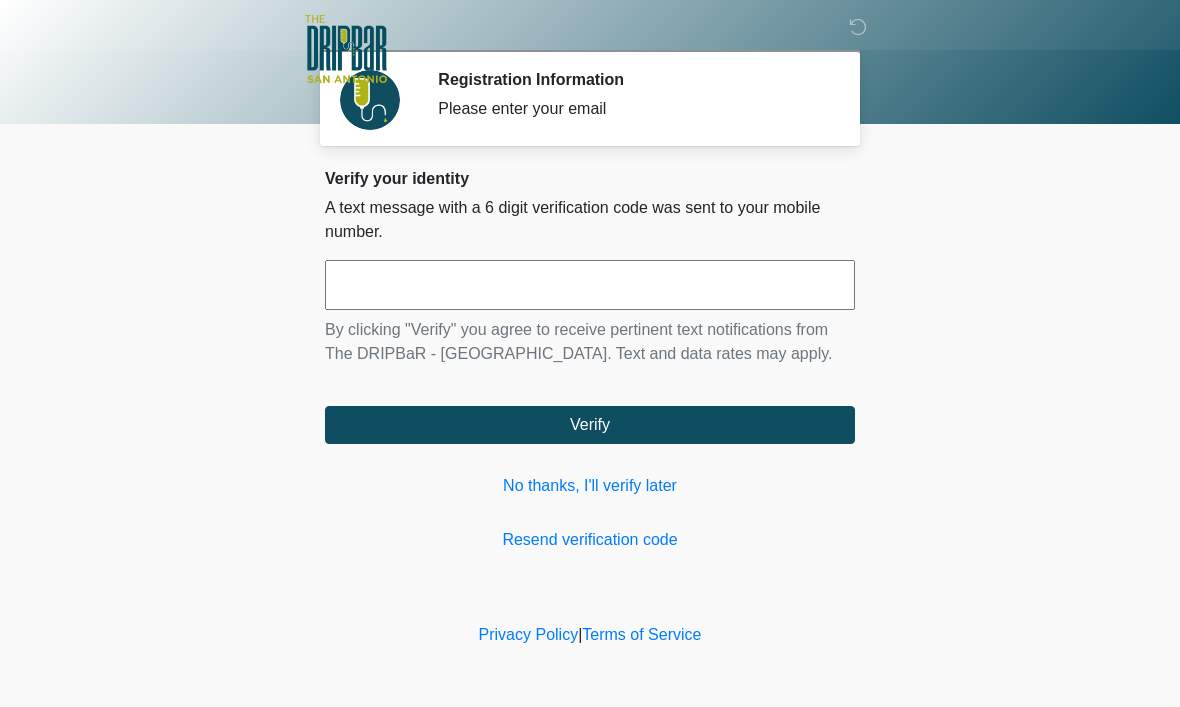 scroll, scrollTop: 1, scrollLeft: 0, axis: vertical 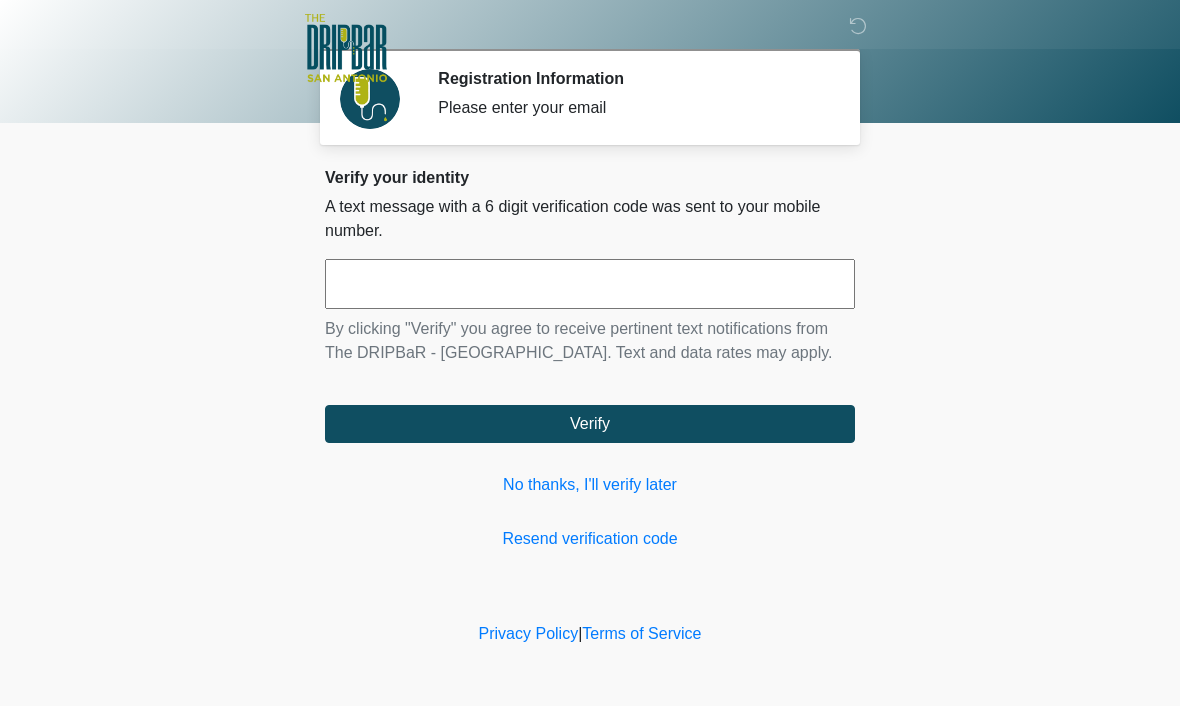 click on "No thanks, I'll verify later" at bounding box center (590, 486) 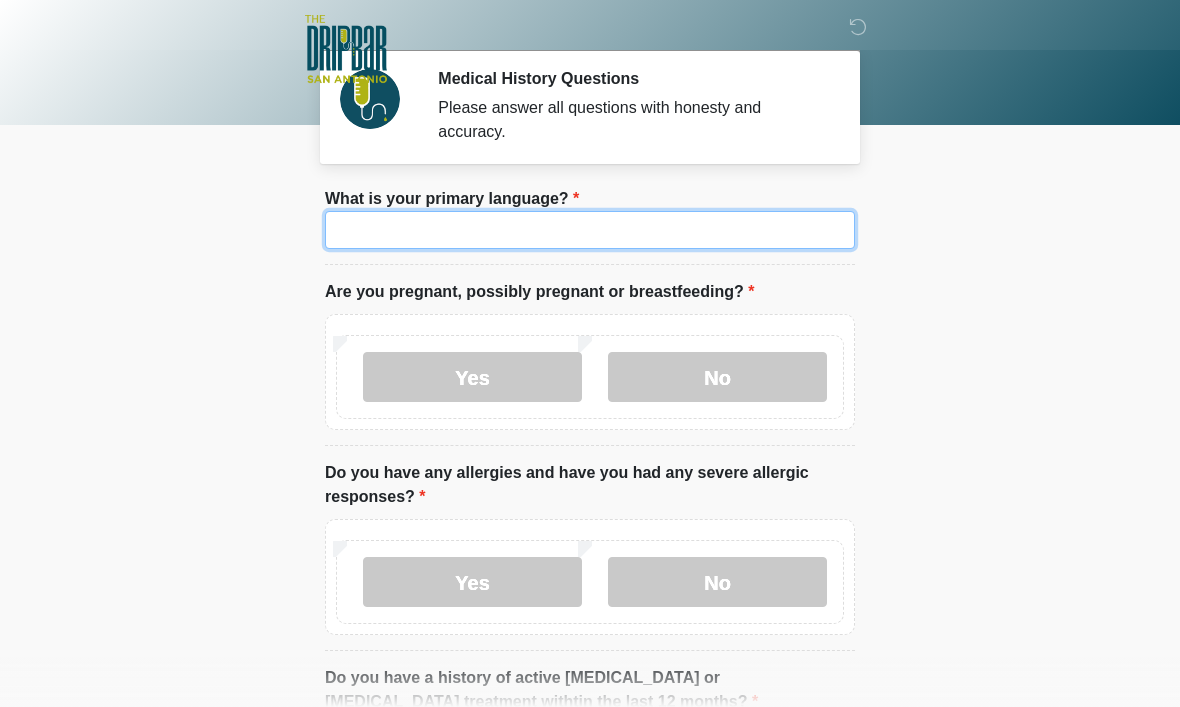 click on "What is your primary language?" at bounding box center (590, 230) 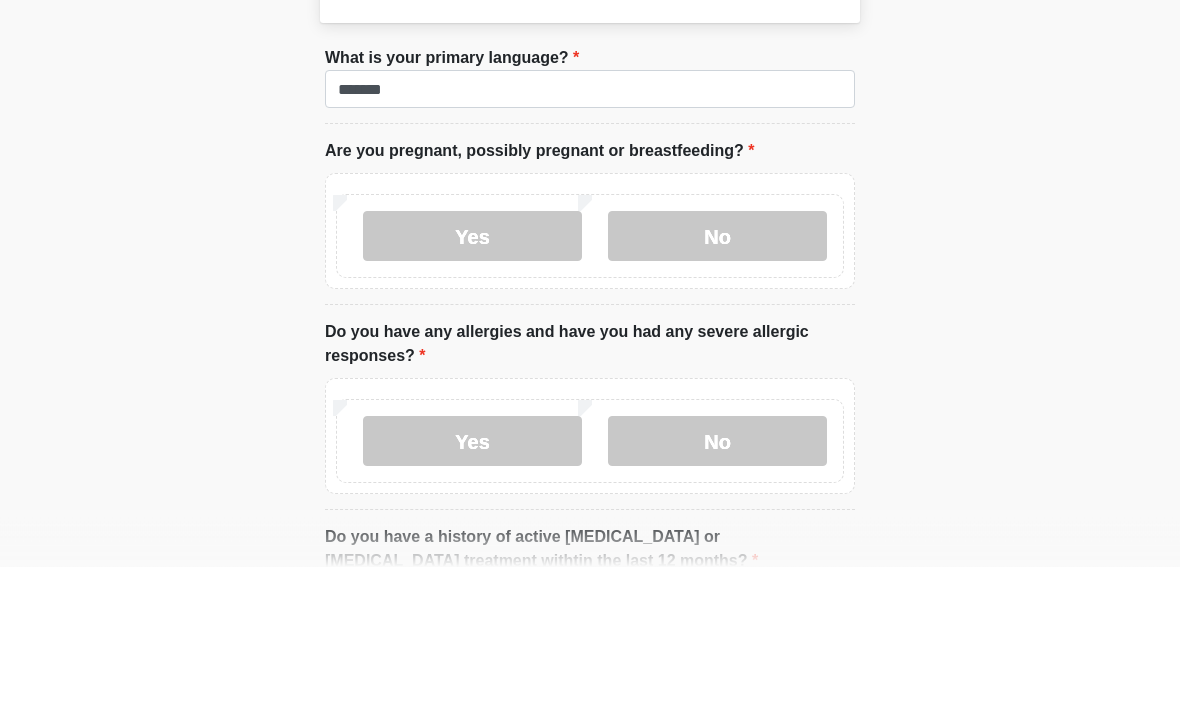 scroll, scrollTop: 141, scrollLeft: 0, axis: vertical 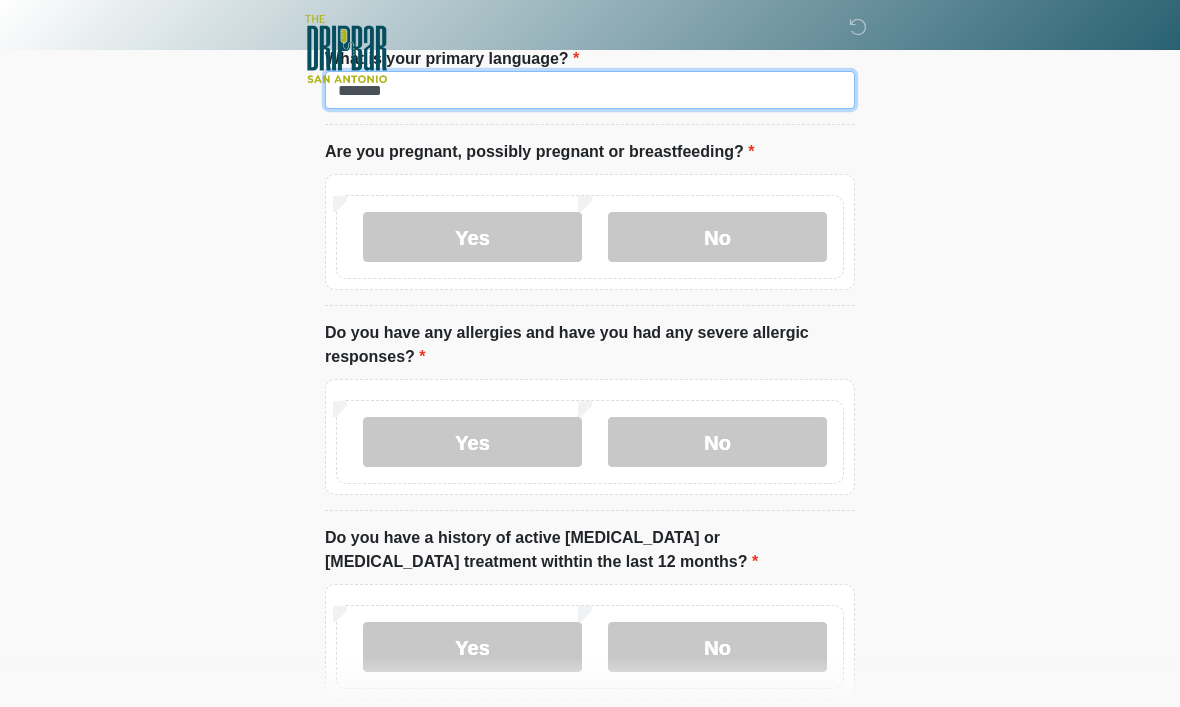 type on "*******" 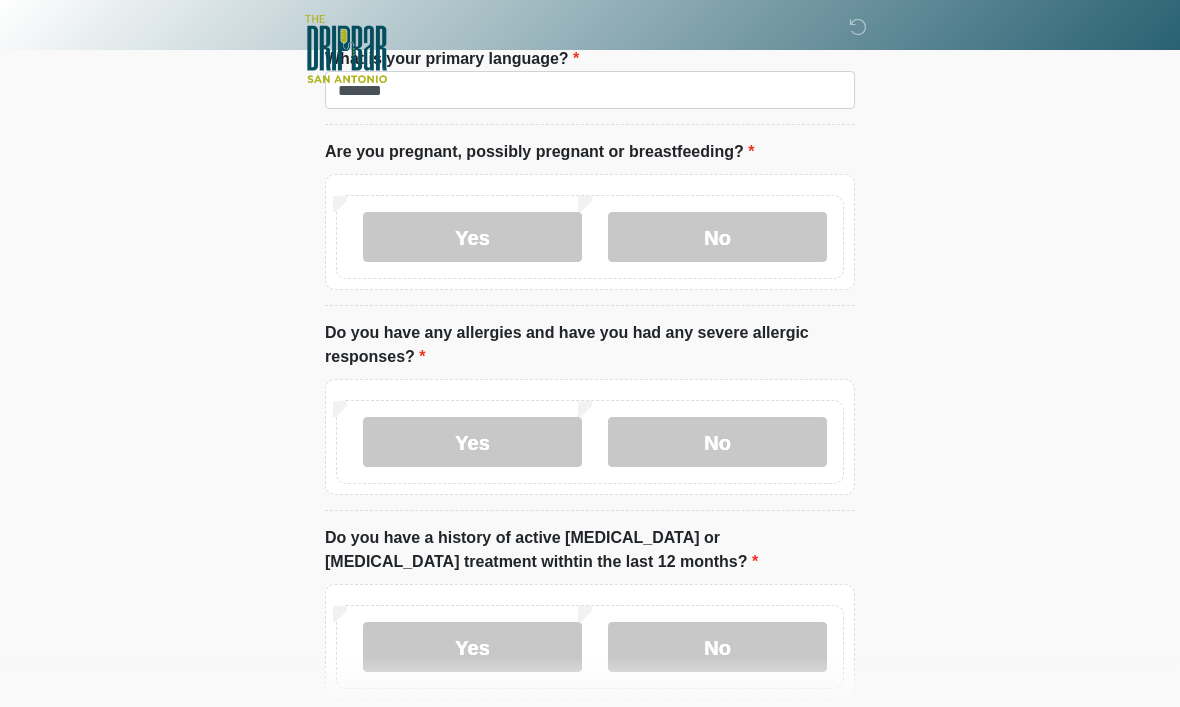 click on "No" at bounding box center (717, 237) 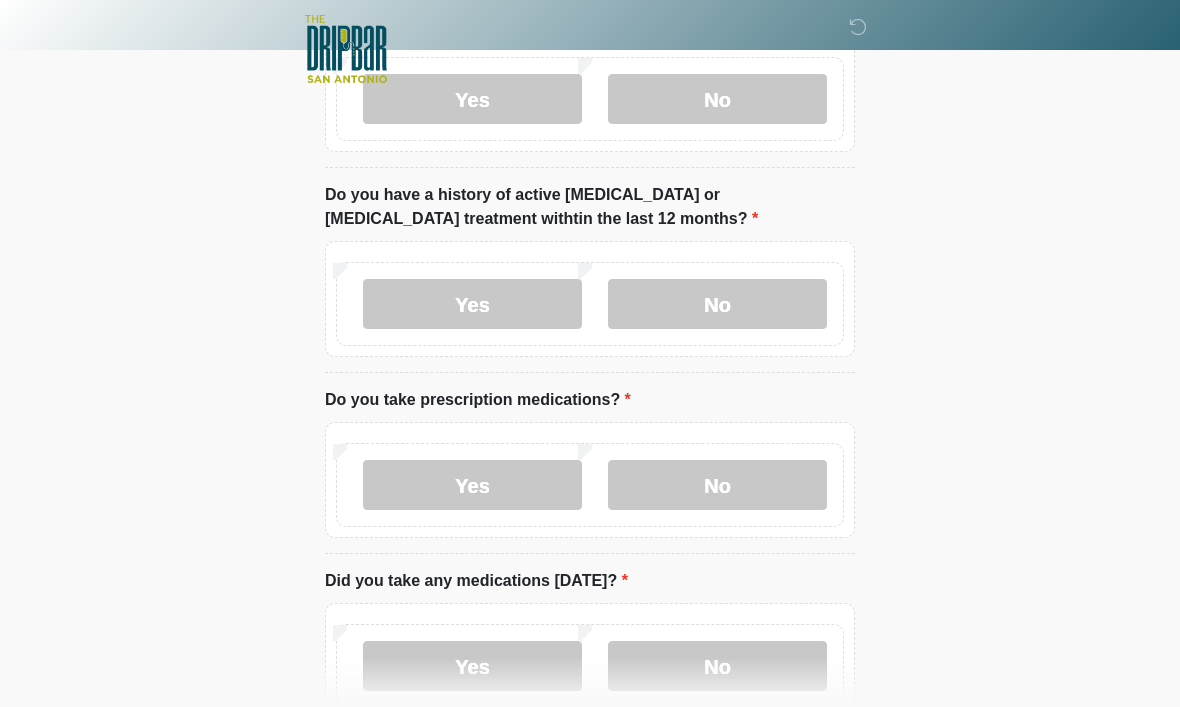 scroll, scrollTop: 490, scrollLeft: 0, axis: vertical 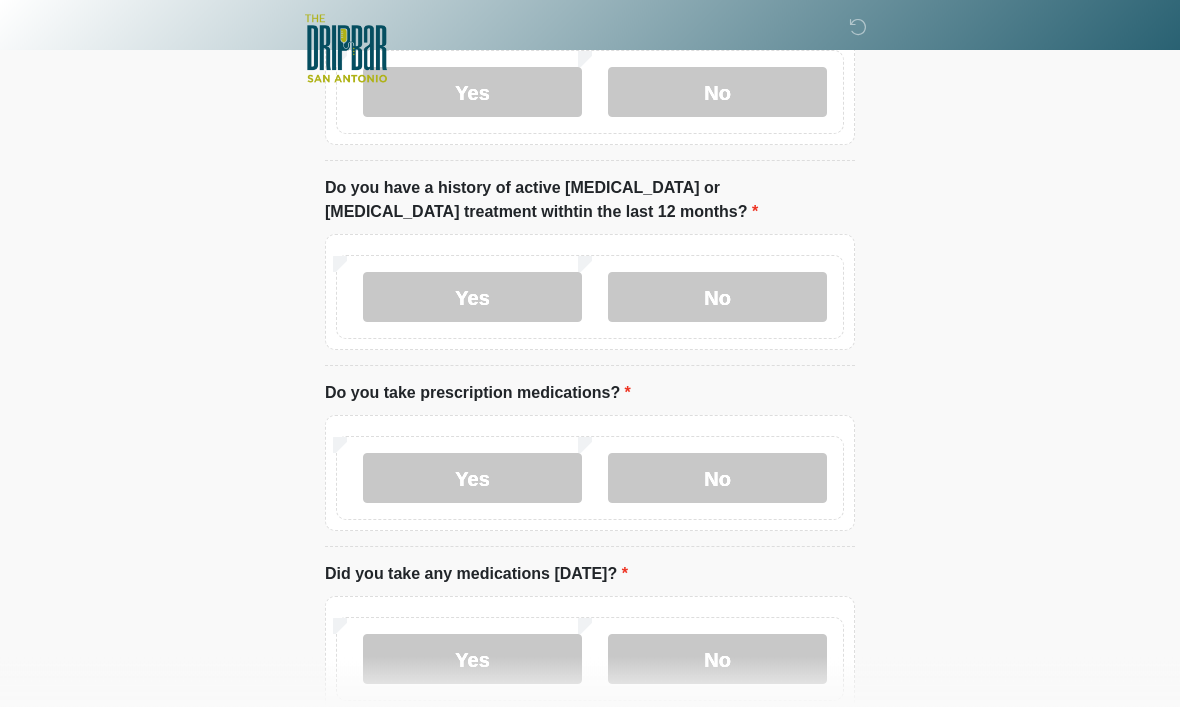 click on "Yes" at bounding box center (472, 479) 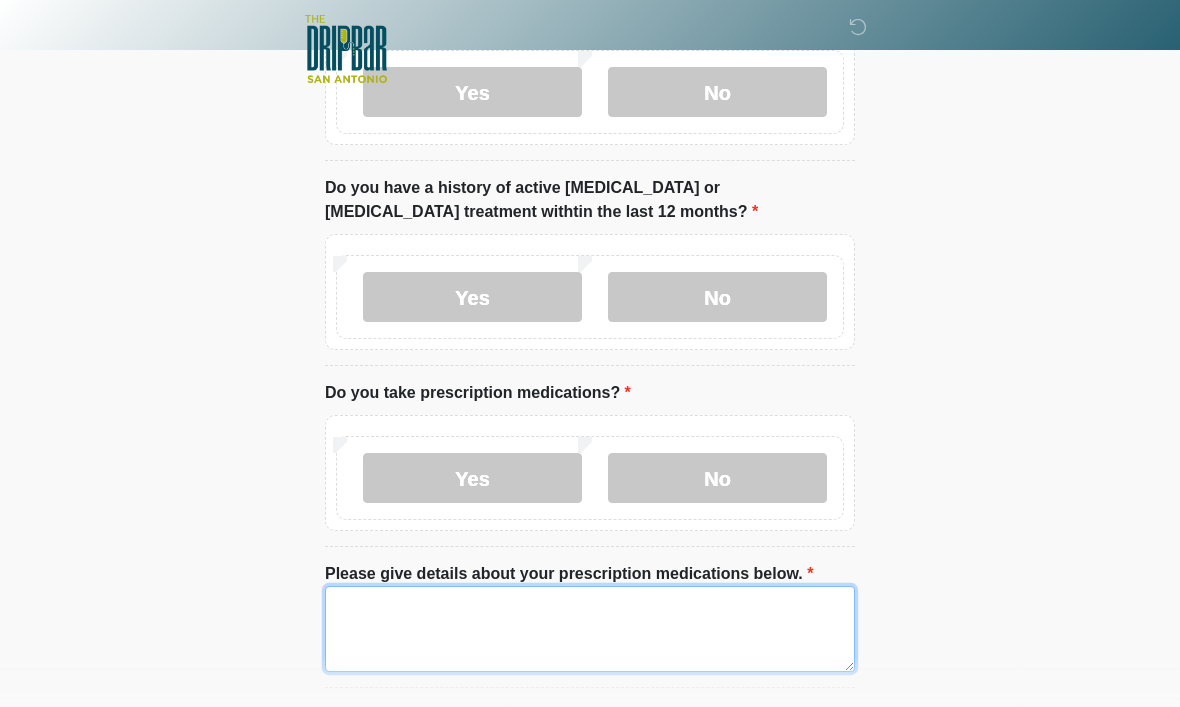 click on "Please give details about your prescription medications below." at bounding box center (590, 629) 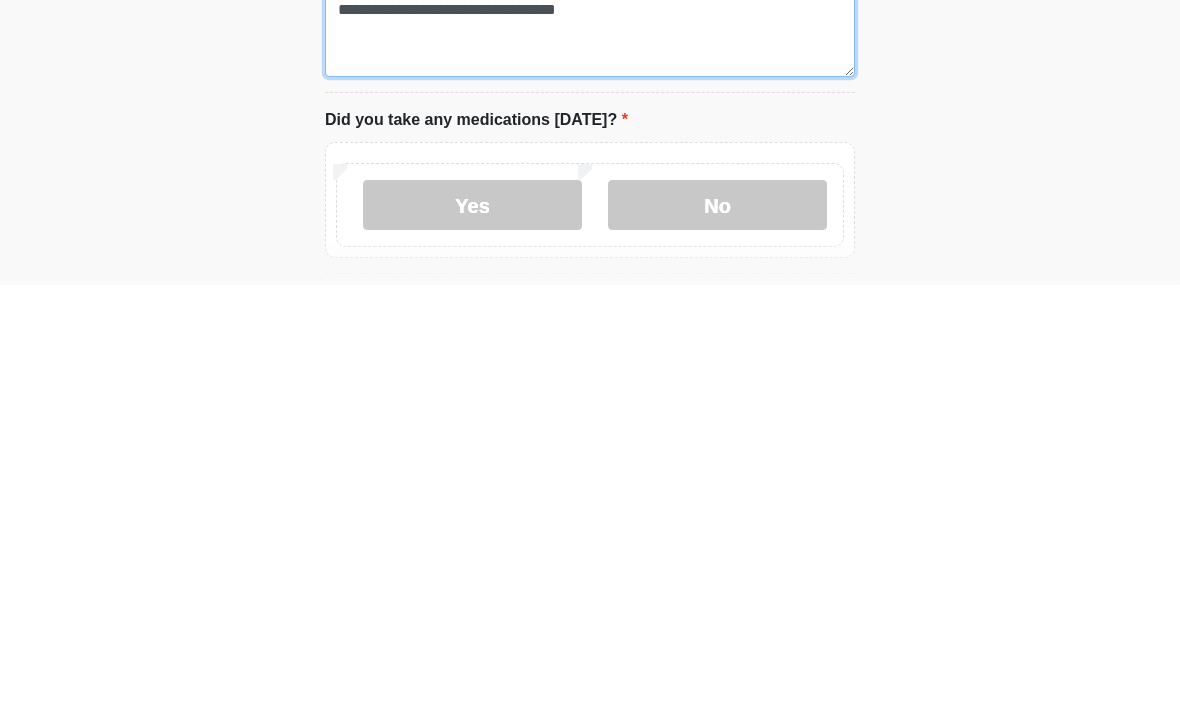 scroll, scrollTop: 674, scrollLeft: 0, axis: vertical 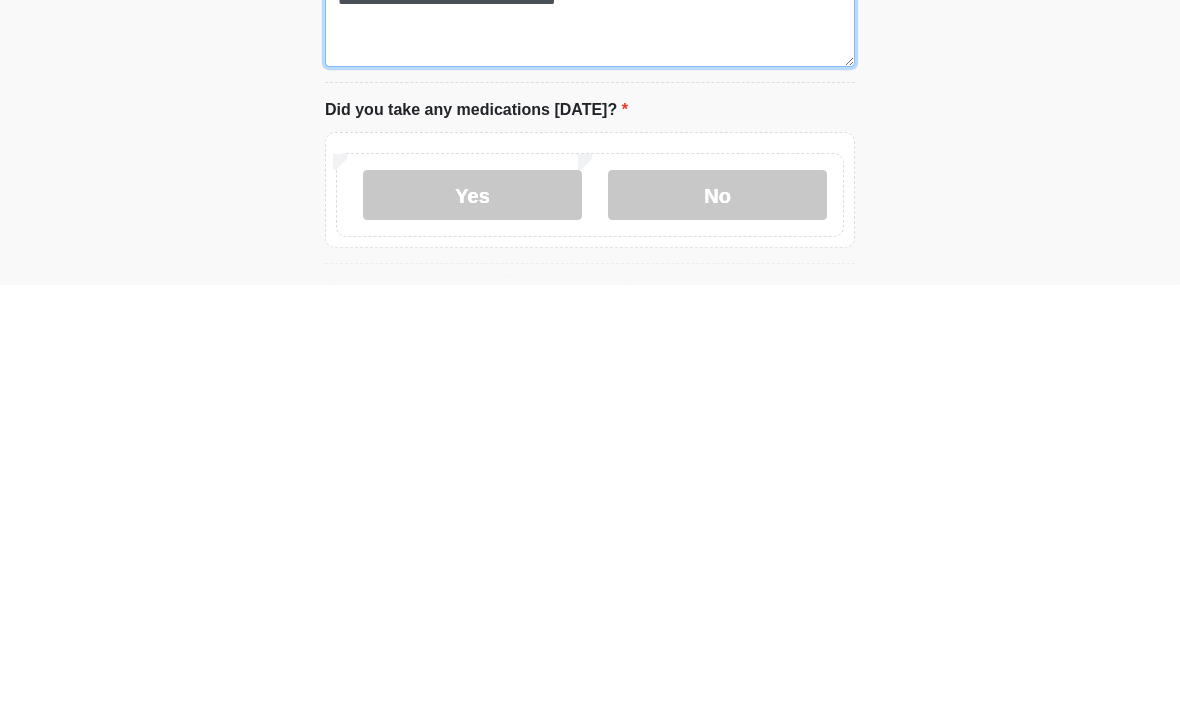 type on "**********" 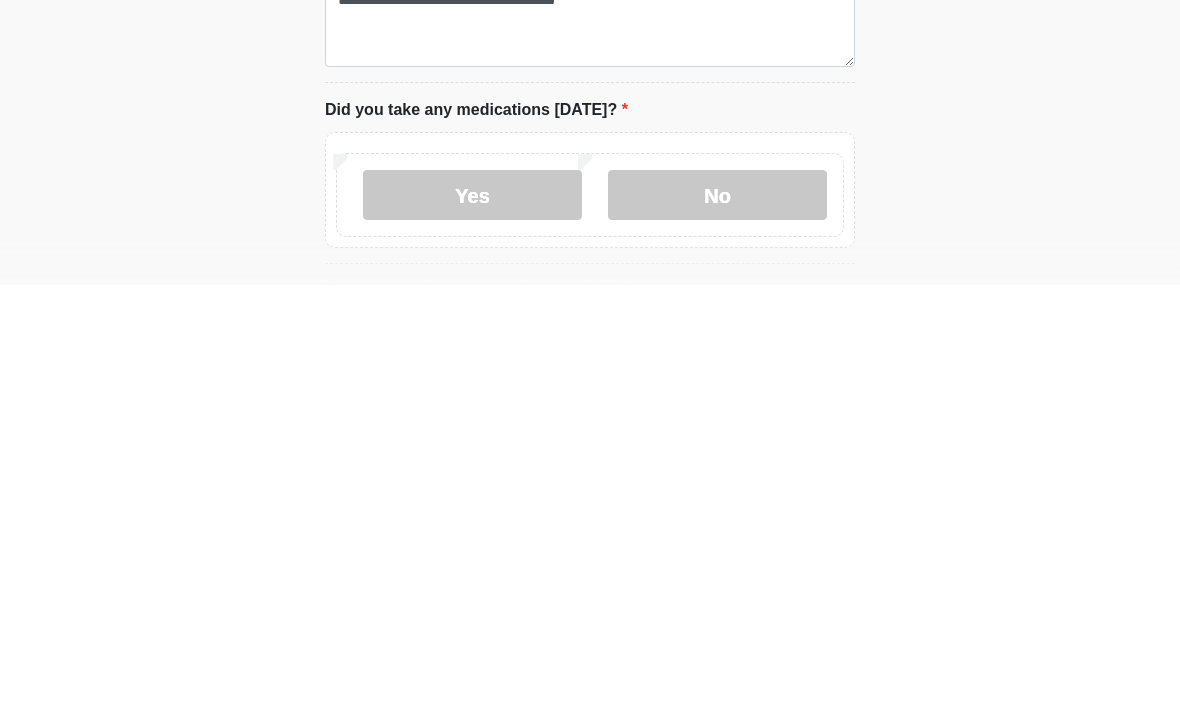 click on "Yes" at bounding box center [472, 617] 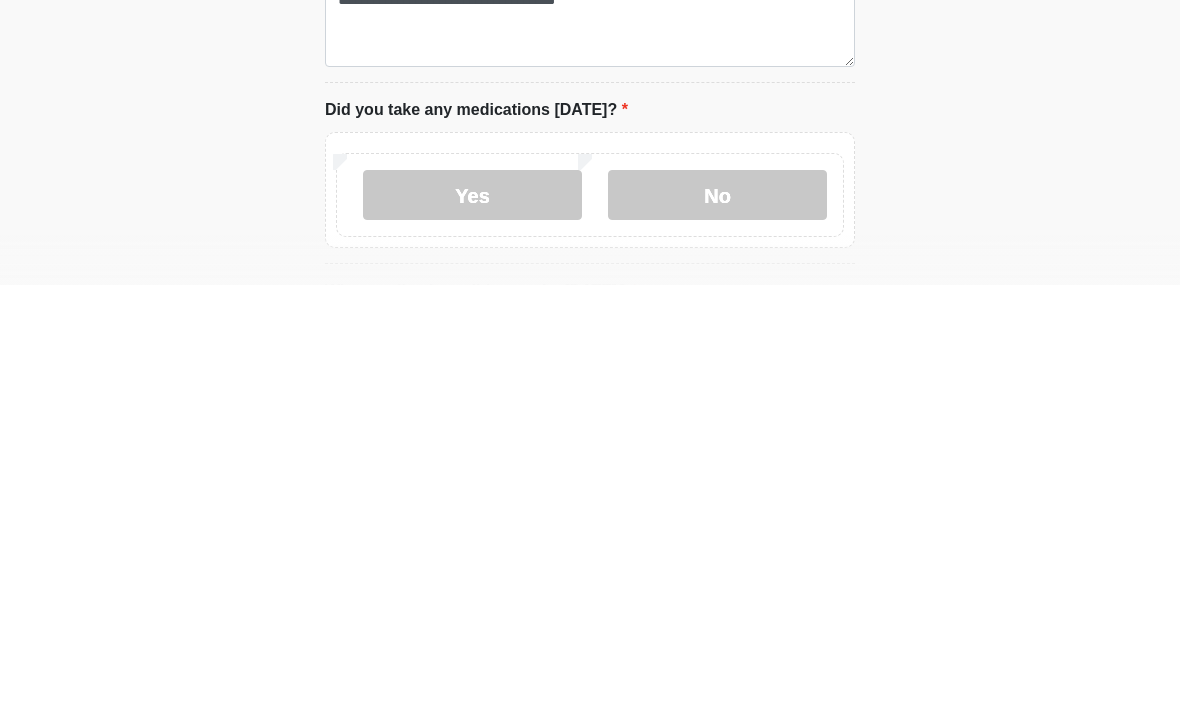 scroll, scrollTop: 1096, scrollLeft: 0, axis: vertical 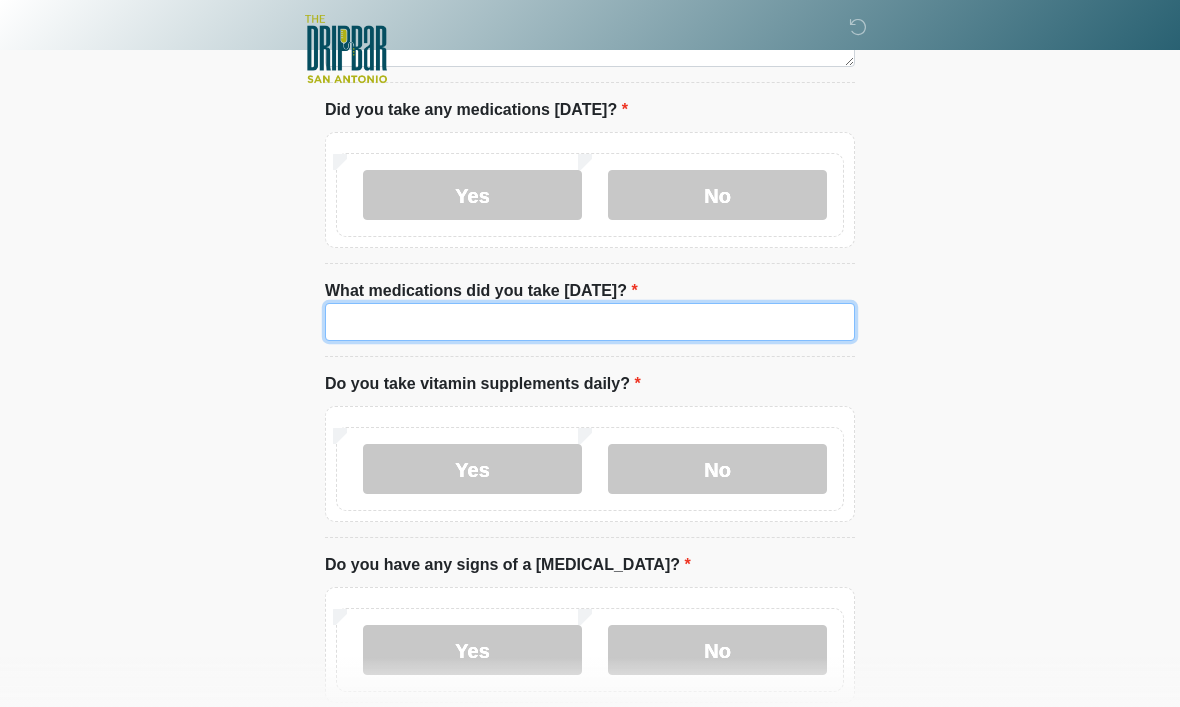 click on "What medications did you take today?" at bounding box center (590, 322) 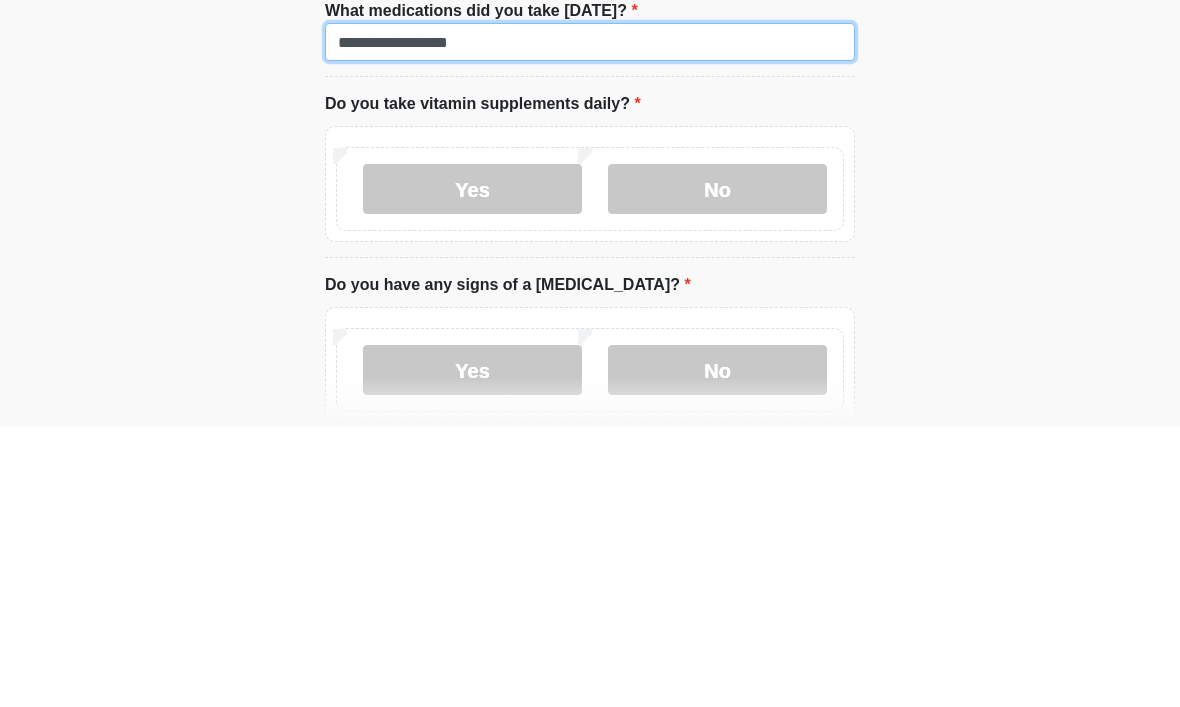 type on "**********" 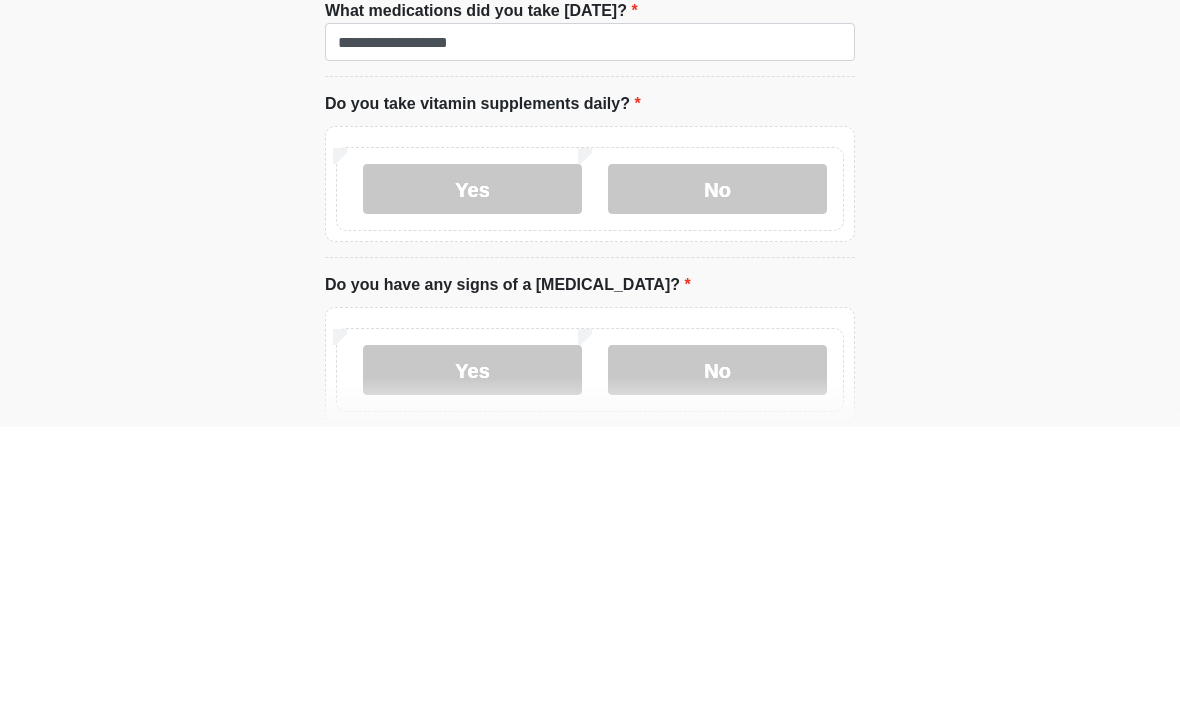 click on "No" at bounding box center [717, 469] 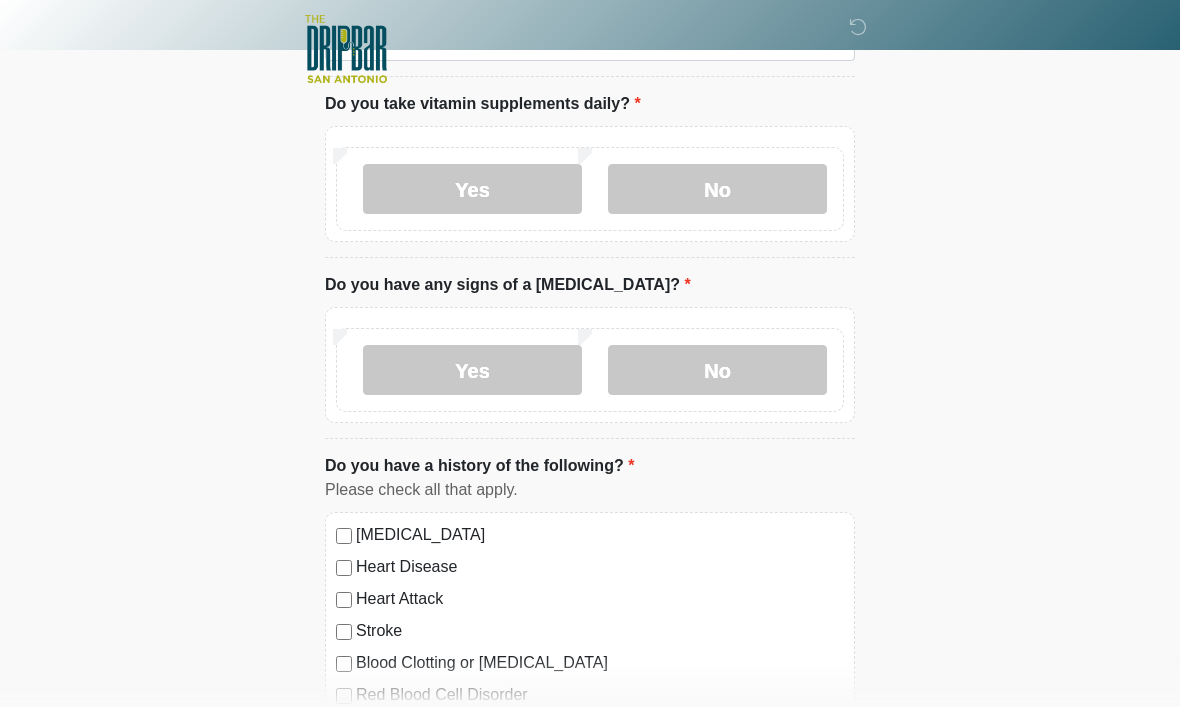 click on "No" at bounding box center [717, 370] 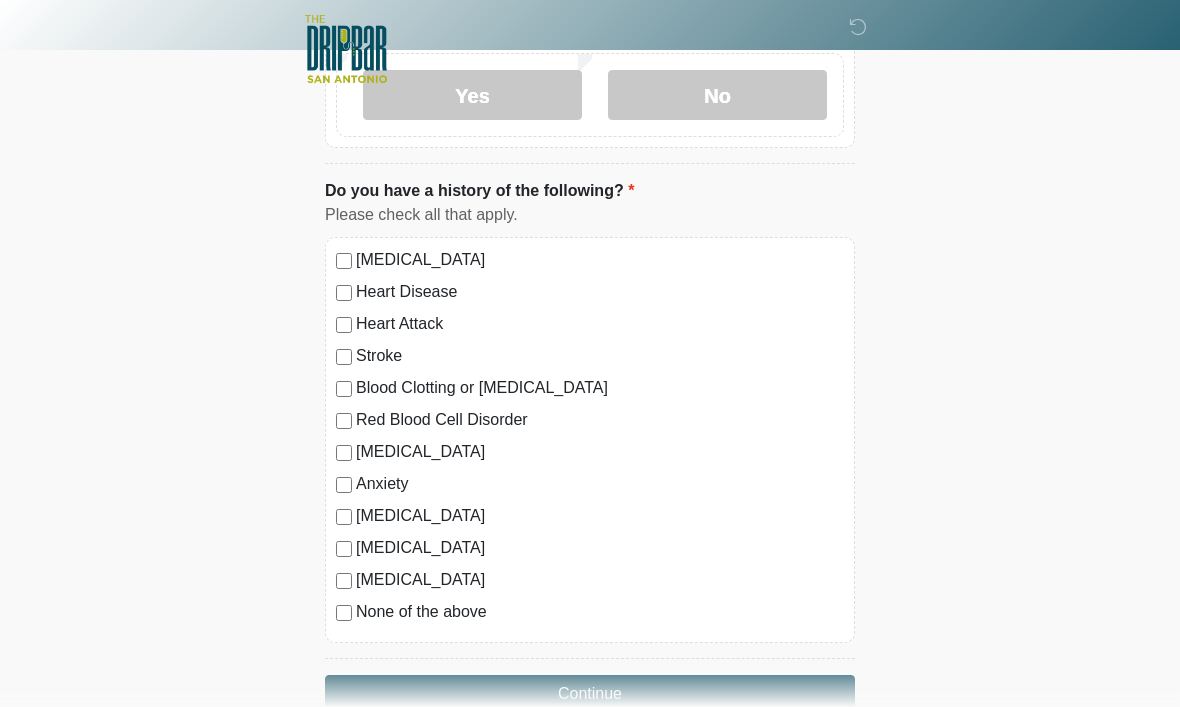 scroll, scrollTop: 1655, scrollLeft: 0, axis: vertical 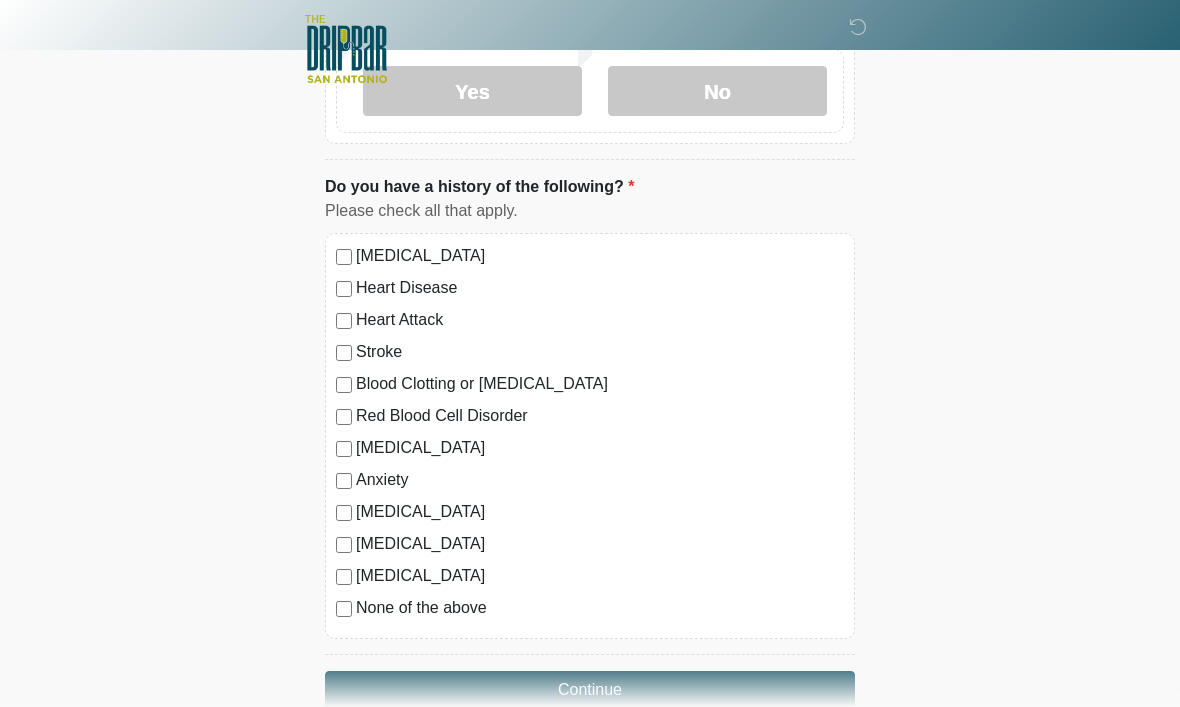 click on "Continue" at bounding box center [590, 690] 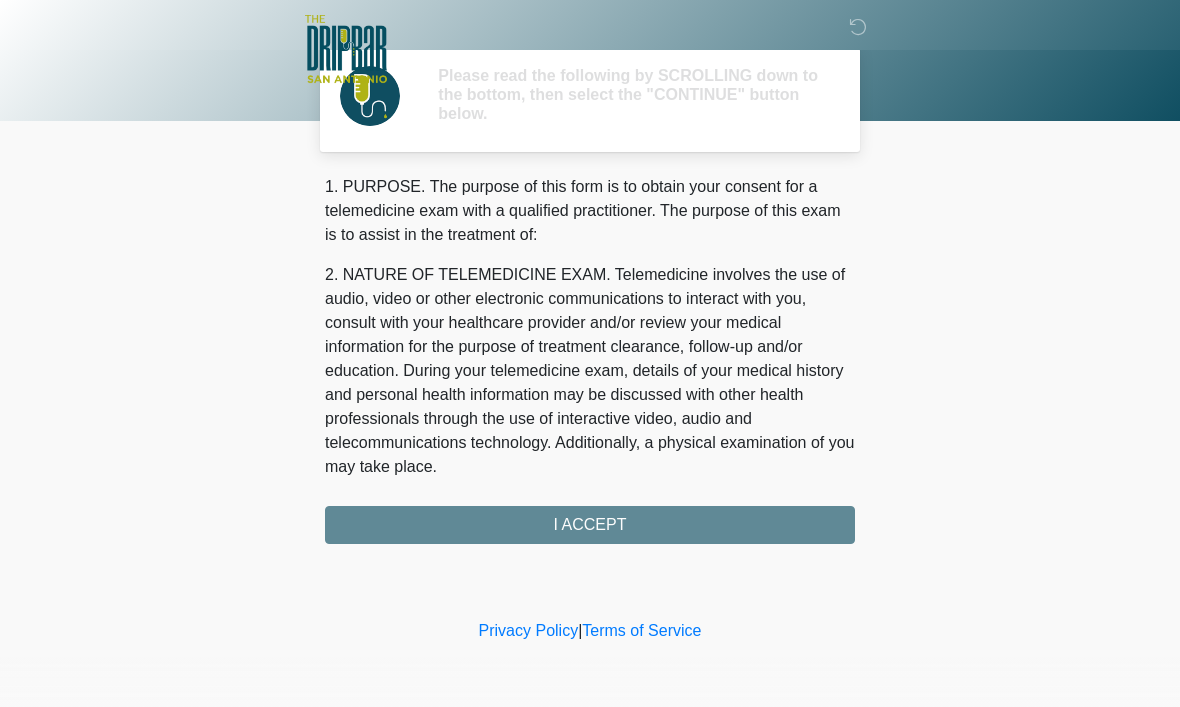 scroll, scrollTop: 0, scrollLeft: 0, axis: both 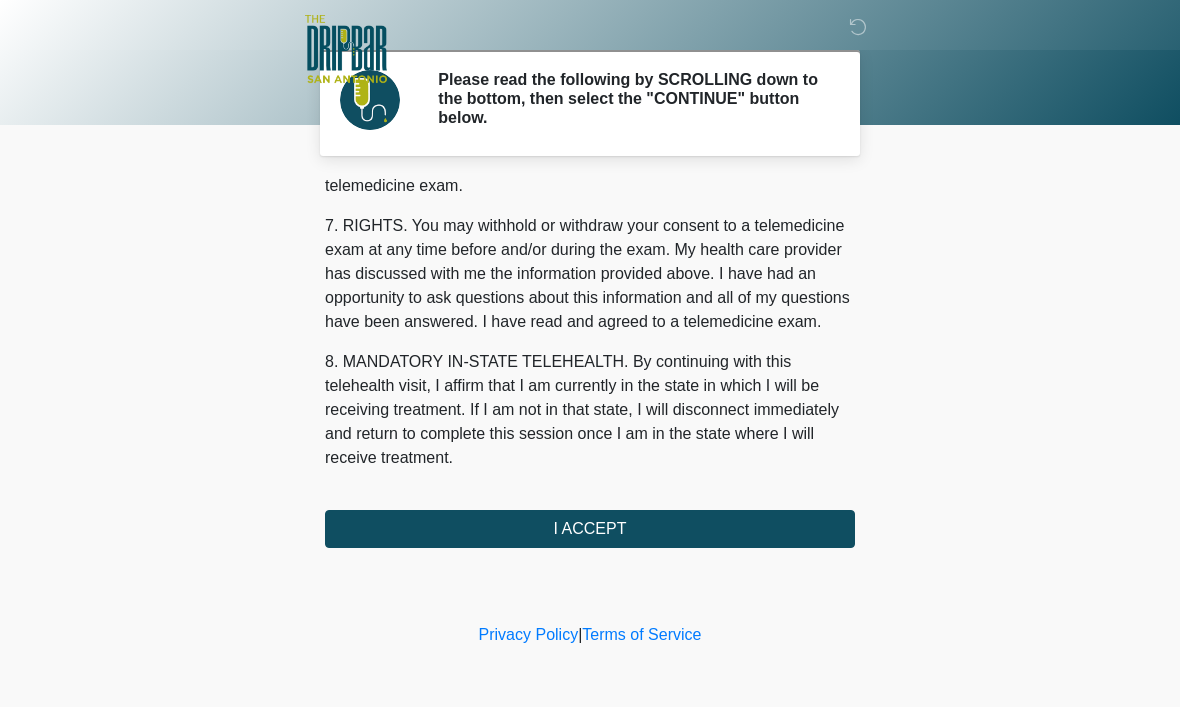 click on "I ACCEPT" at bounding box center (590, 529) 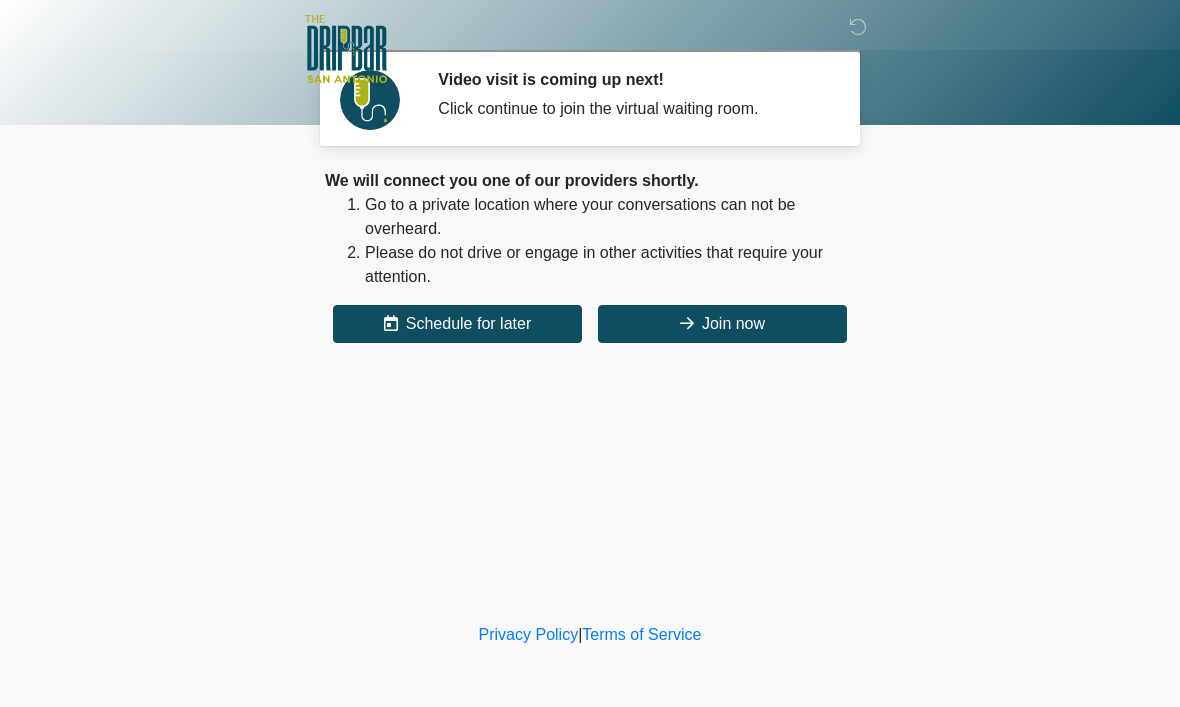 click on "We will connect you one of our providers shortly.
Go to a private location where your conversations can not be overheard. Please do not drive or engage in other activities that require your attention.
Schedule for later
Join now
Cancel
Your Appointment is Confirmed!
Invalid date
We've emailed you the invite and "join" link.  You can also  add to your calendar here :
Add to Calendar
Add to Google
If you need to reschedule, click the link below:" at bounding box center [590, 256] 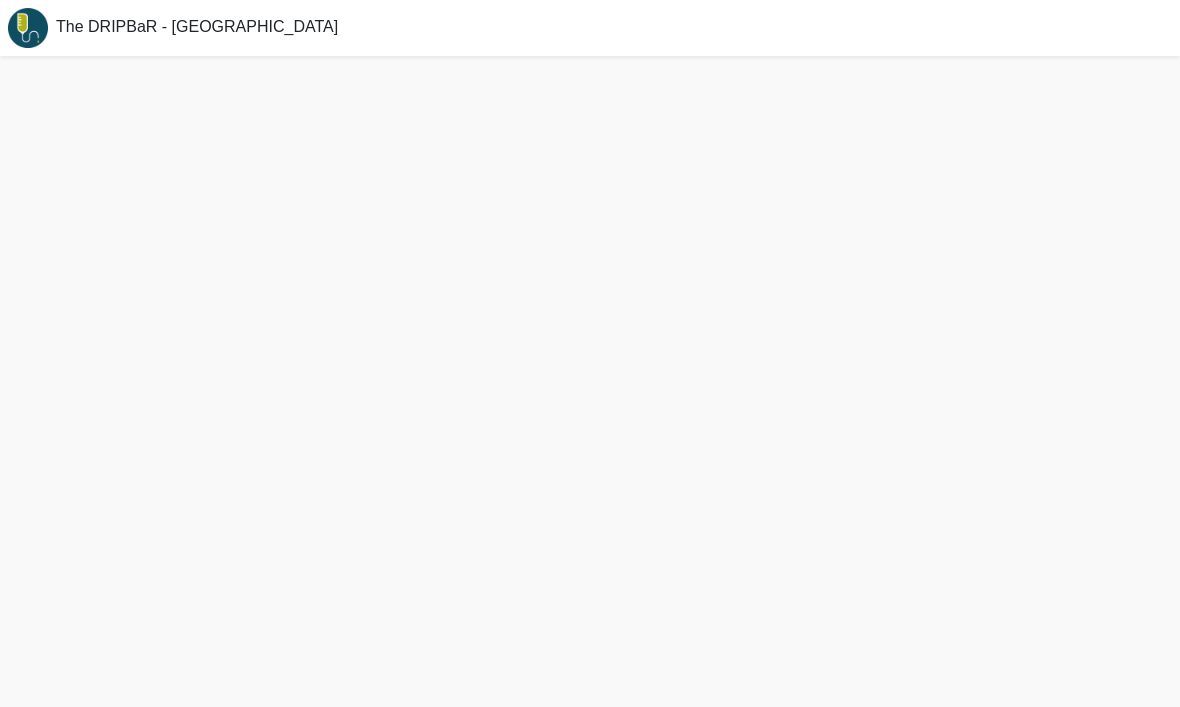 scroll, scrollTop: 0, scrollLeft: 0, axis: both 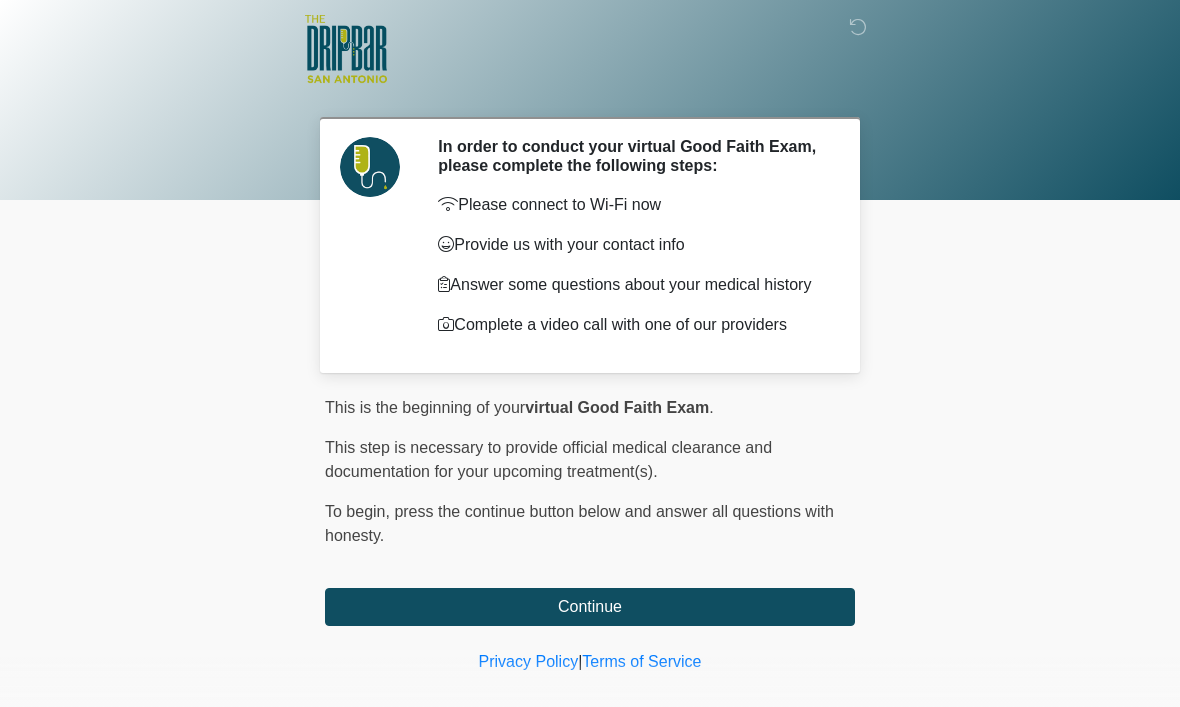 click on "Continue" at bounding box center (590, 607) 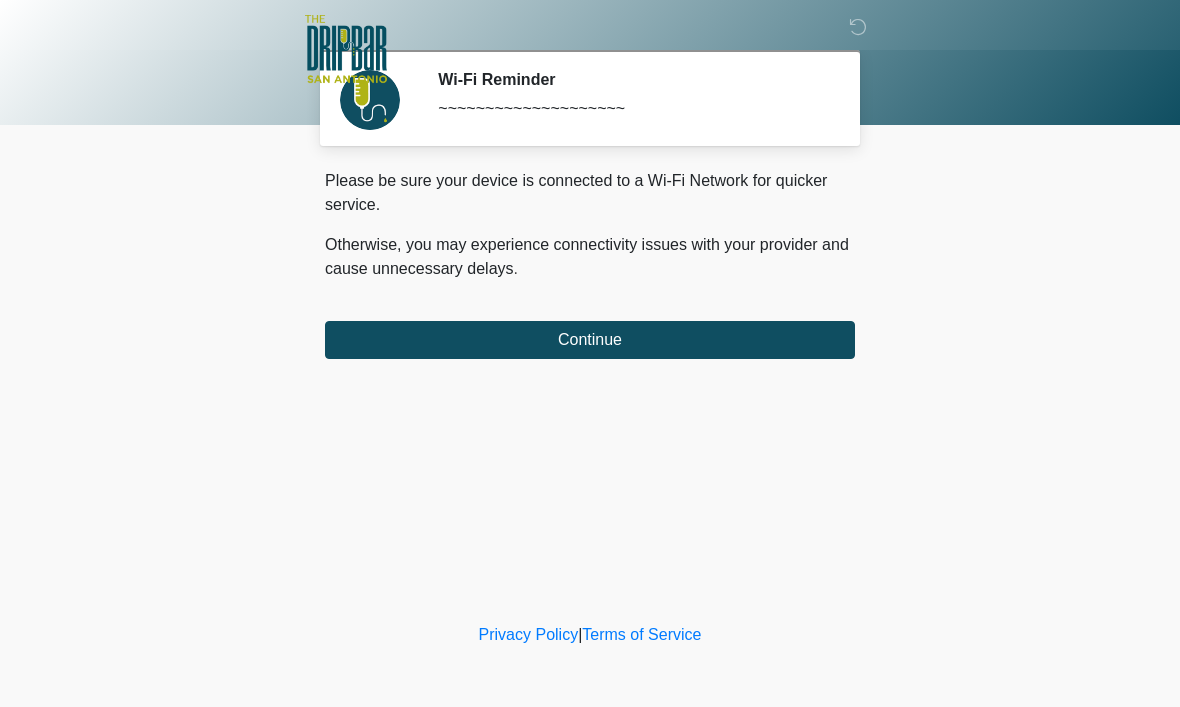 click on "Continue" at bounding box center [590, 340] 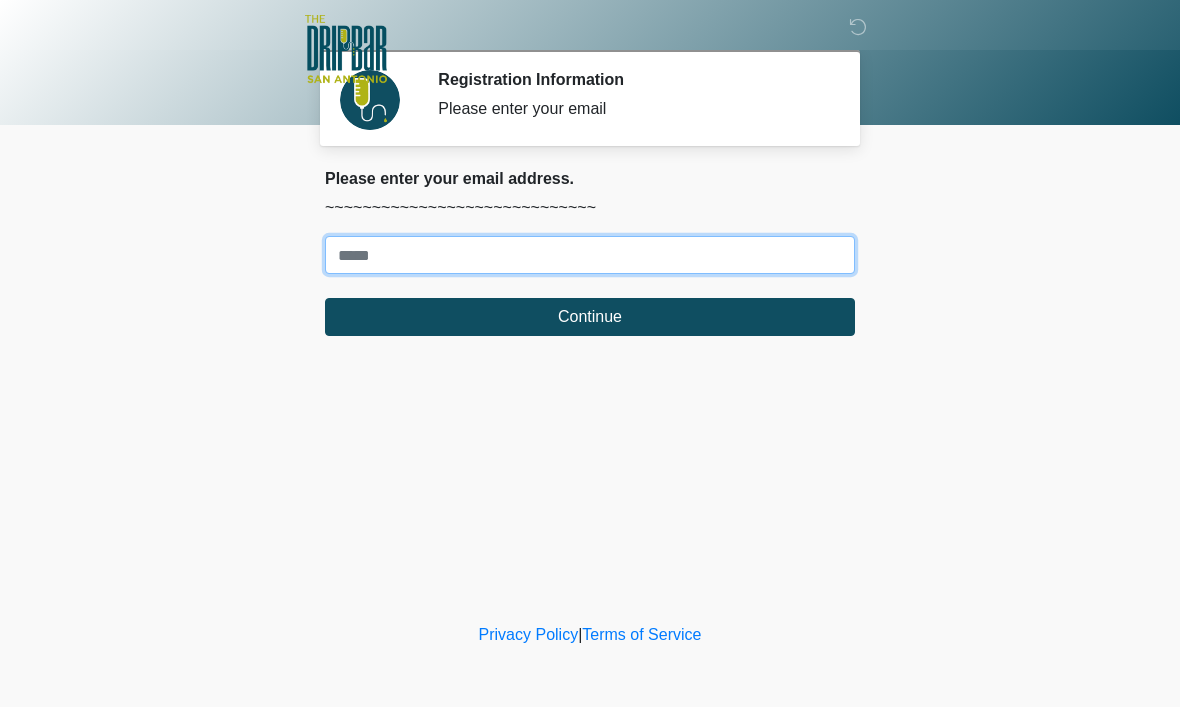 click on "Where should we email your treatment plan?" at bounding box center [590, 255] 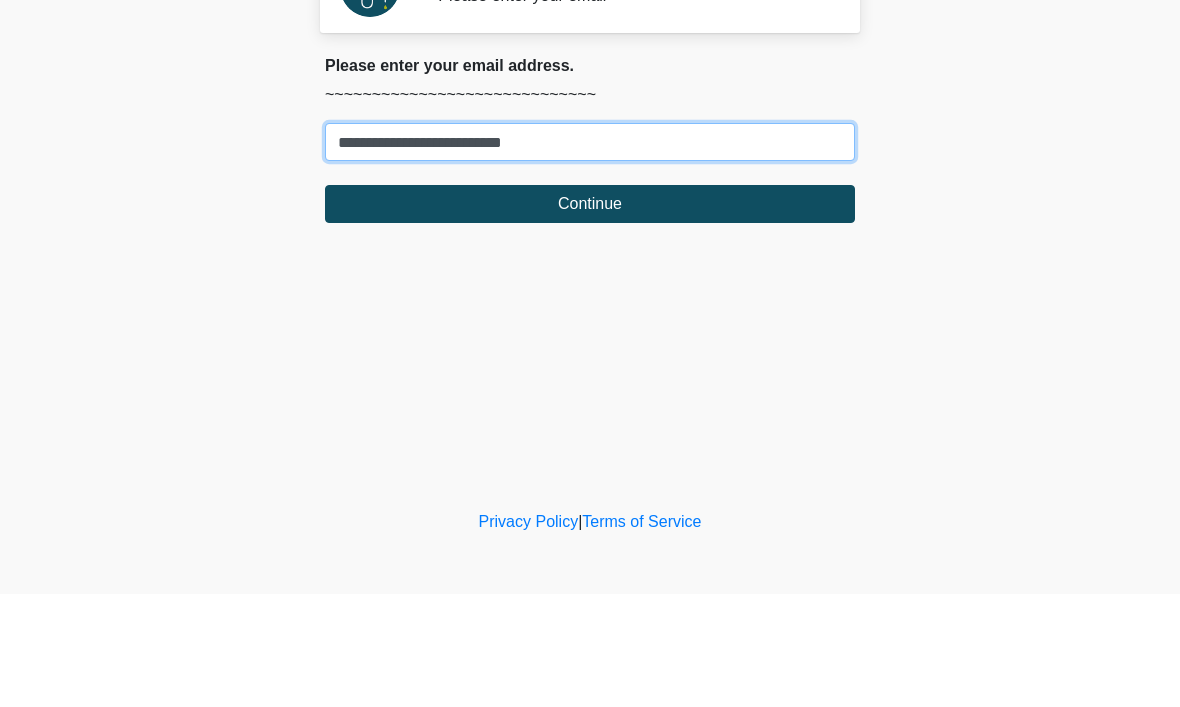 type on "**********" 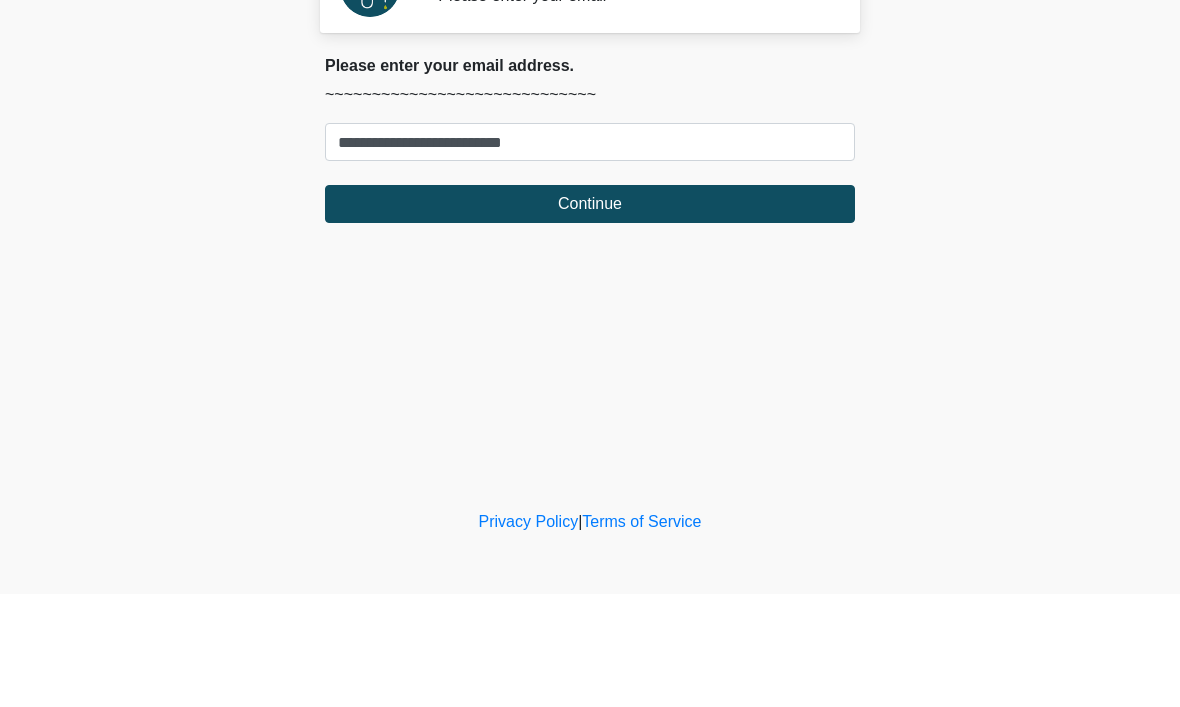 click on "Continue" at bounding box center (590, 317) 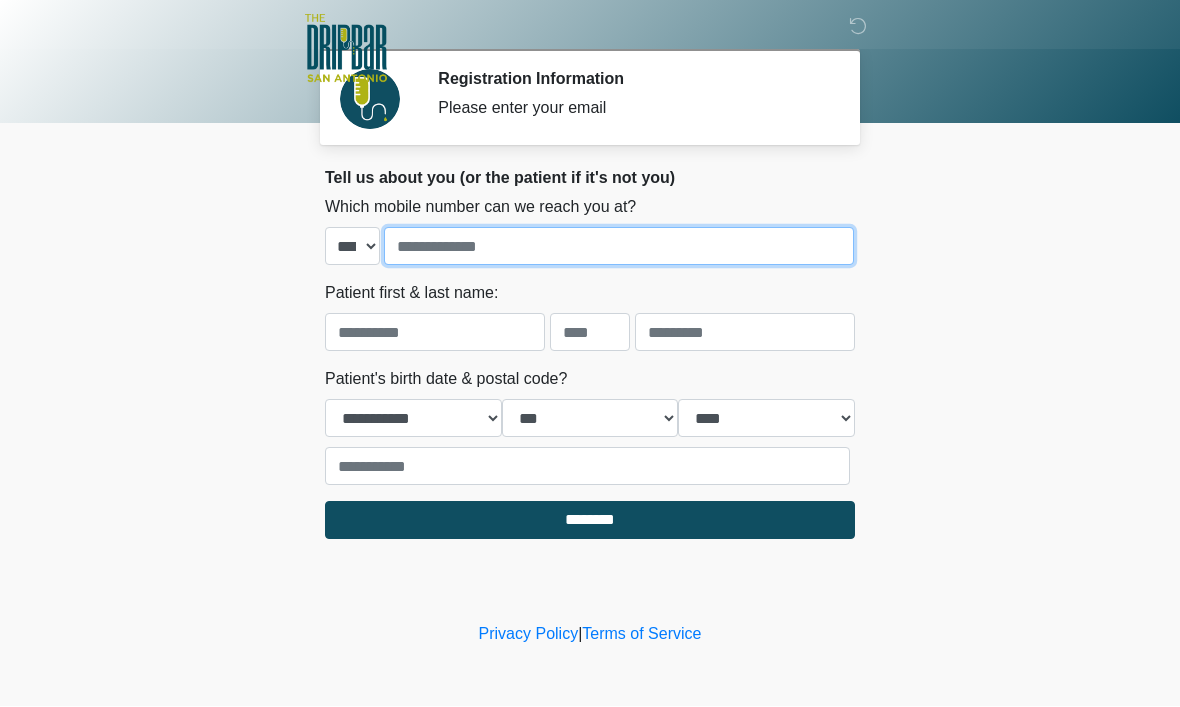 click at bounding box center (619, 247) 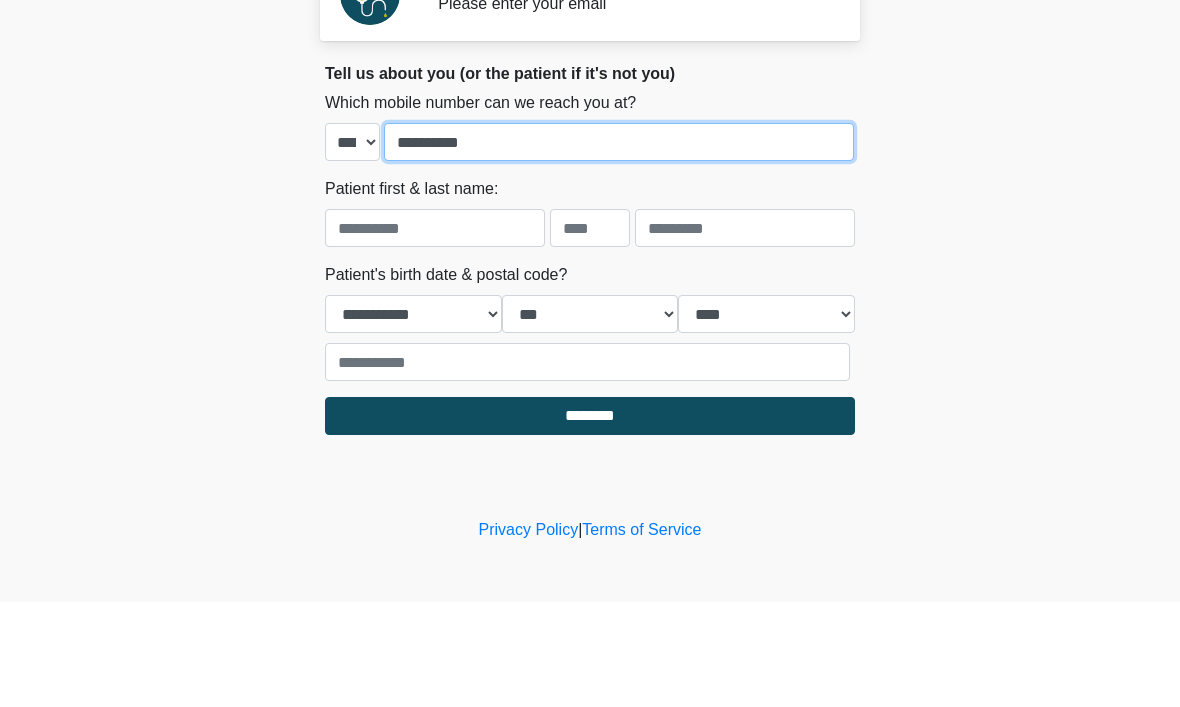 type on "**********" 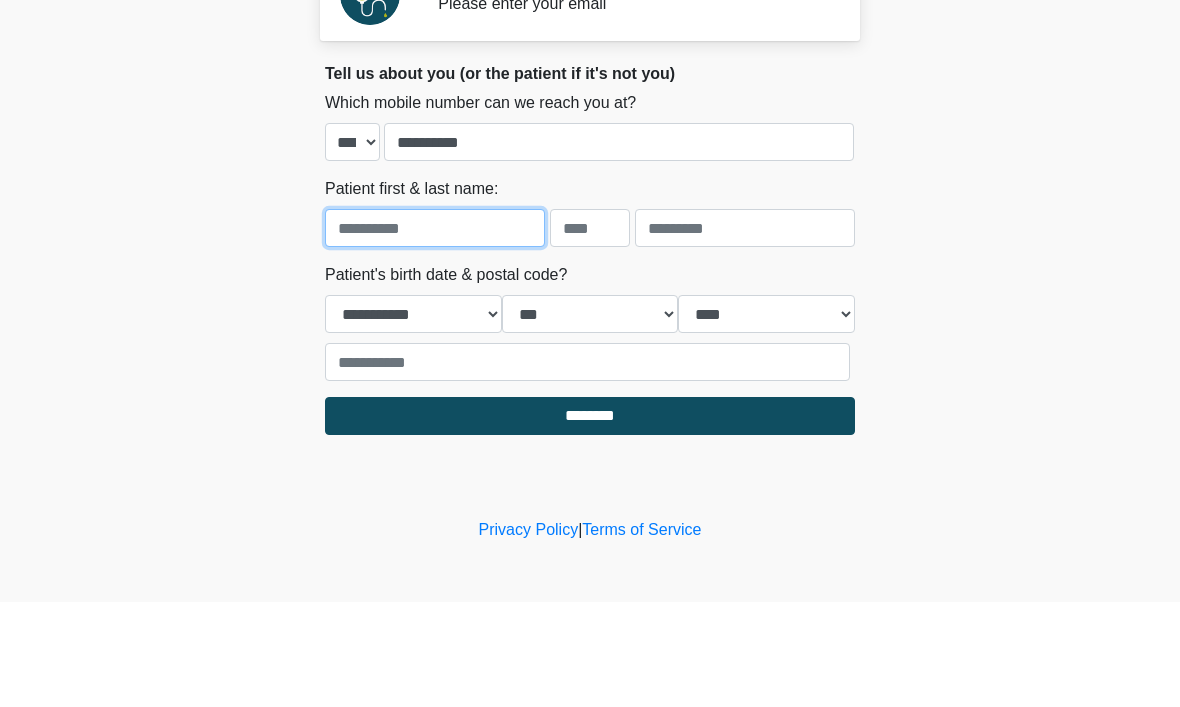 click at bounding box center (435, 333) 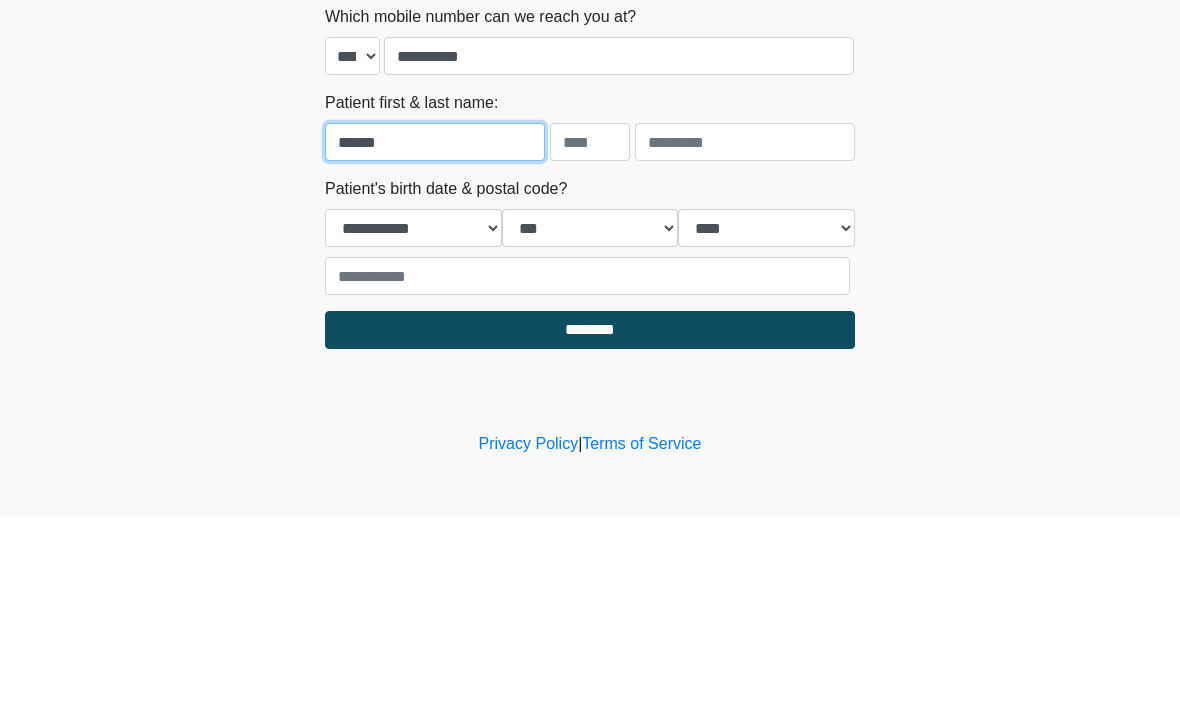 type on "******" 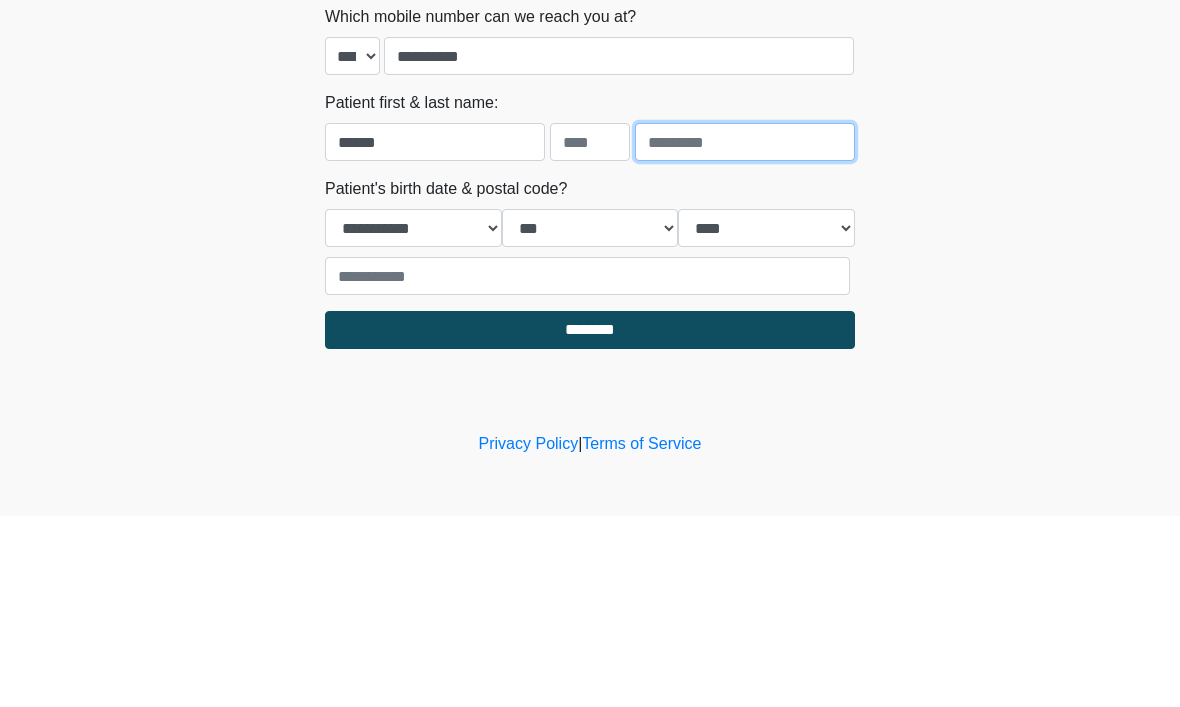 click at bounding box center [745, 333] 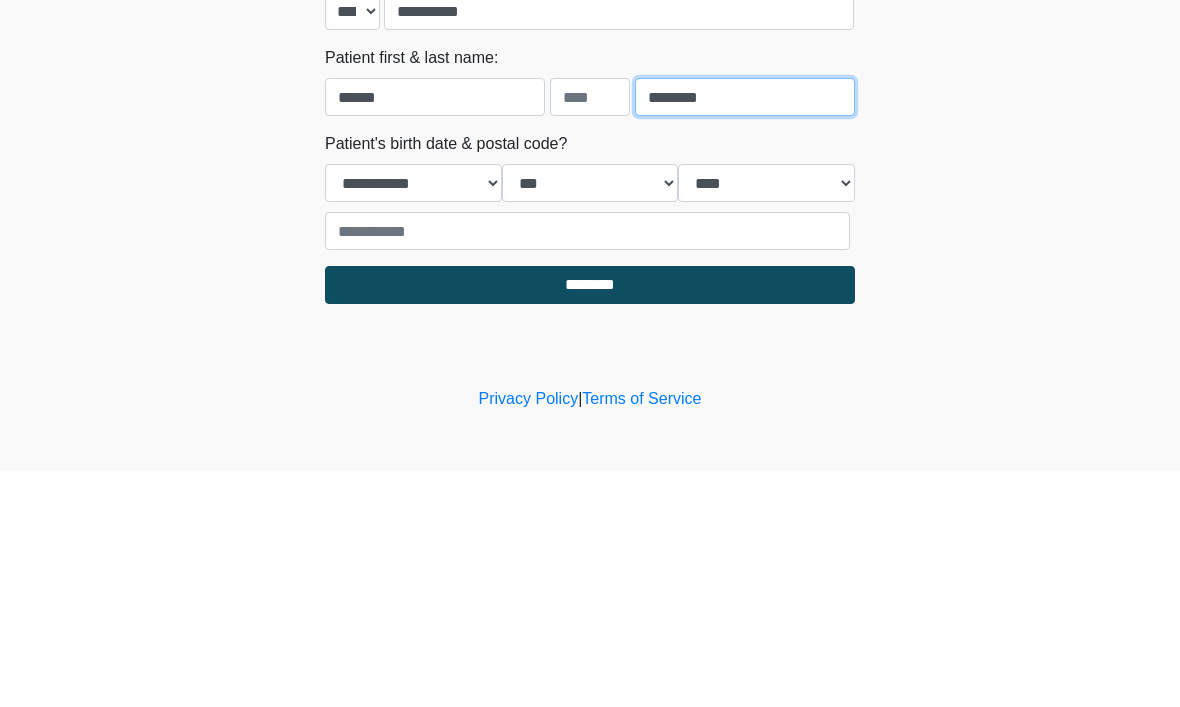 type on "********" 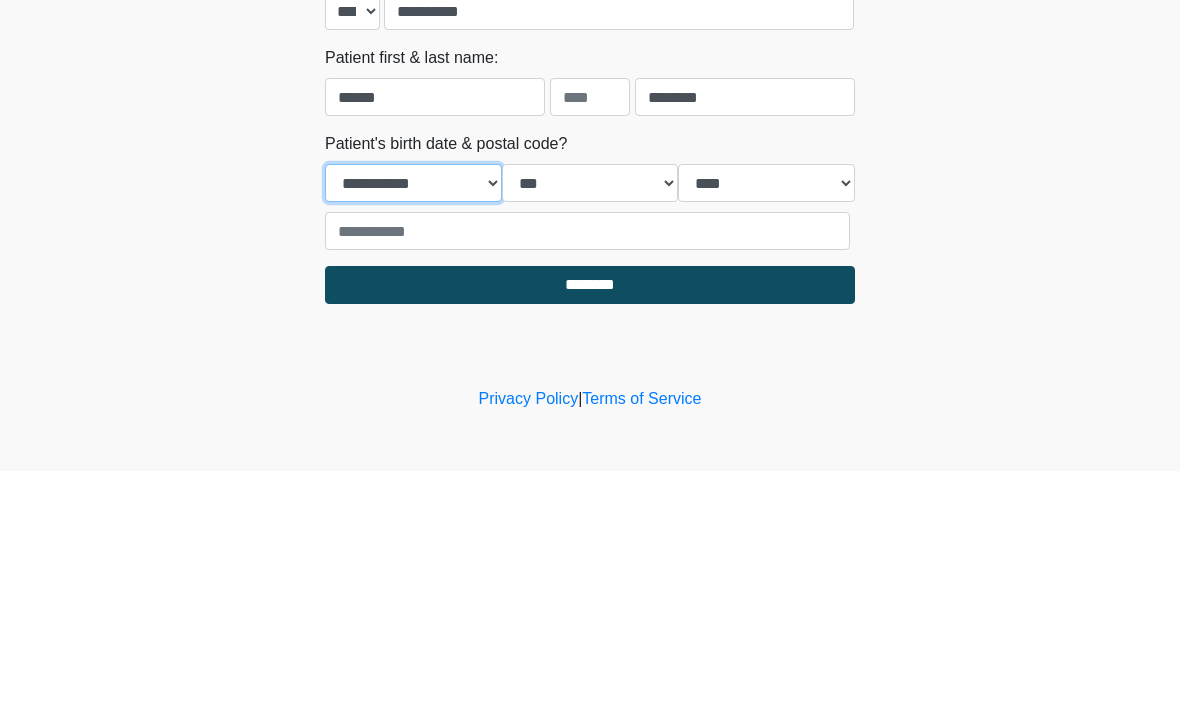 click on "**********" at bounding box center (413, 419) 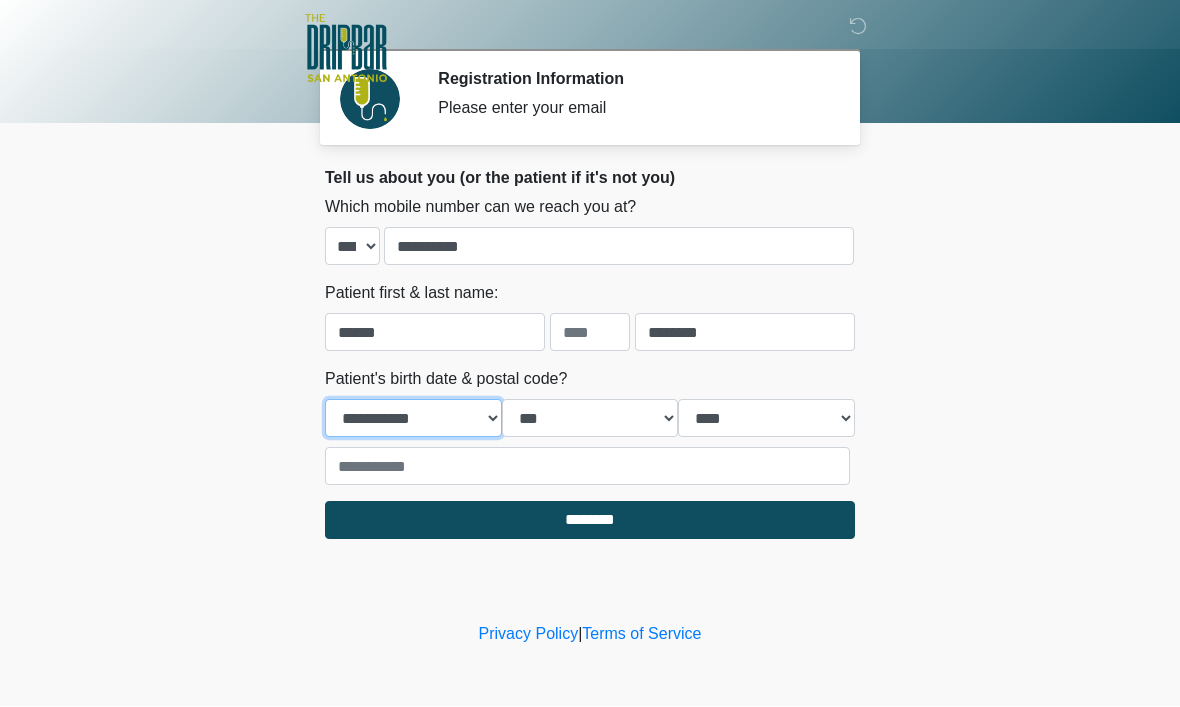 select on "*" 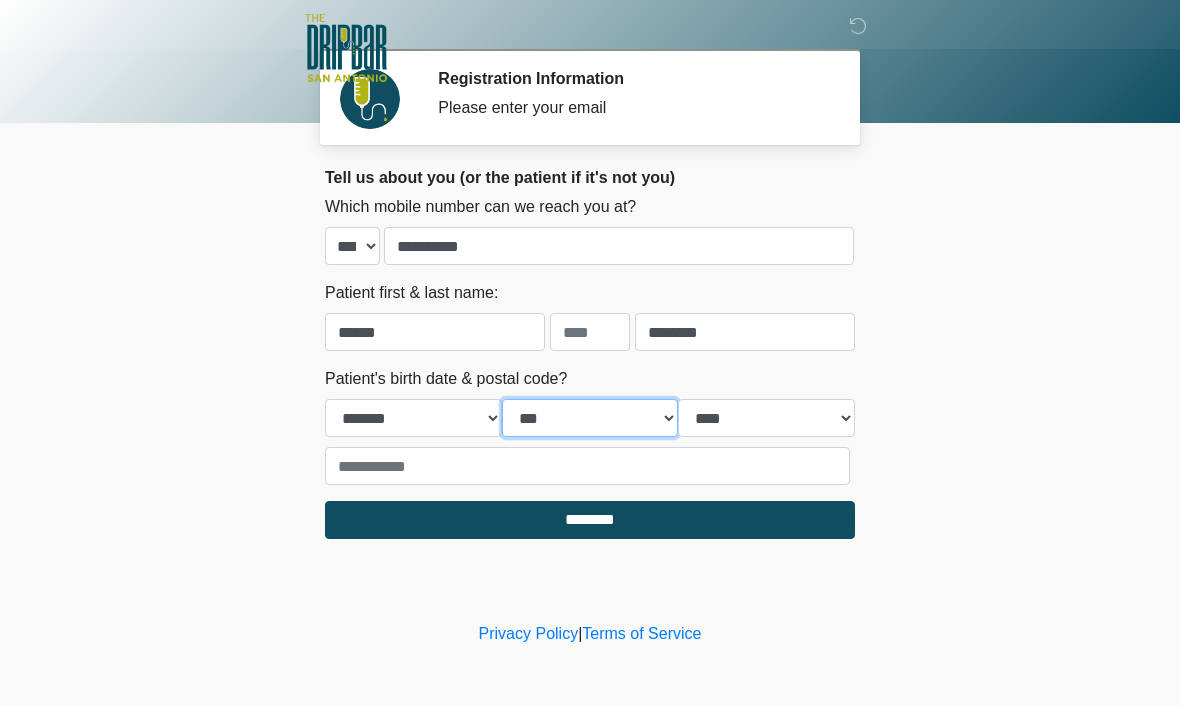 click on "***
*
*
*
*
*
*
*
*
*
**
**
**
**
**
**
**
**
**
**
**
**
**
**
**
**
**
**
**
**
**
**" at bounding box center [590, 419] 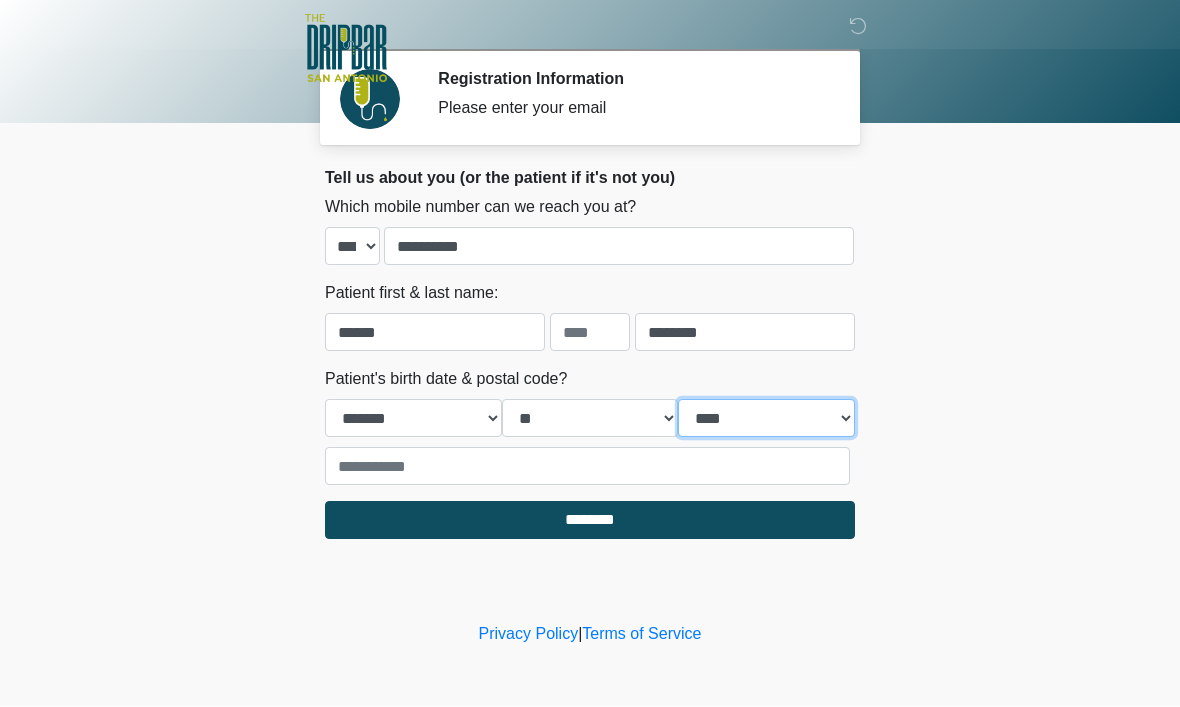 click on "****
****
****
****
****
****
****
****
****
****
****
****
****
****
****
****
****
****
****
****
****
****
****
****
****
****
****
****
****
****
****
****
****
****
****
****
****
****
****
****
****
****
****
****
****
****
****
****
****
****
****
****
****
****
****
****
****
****
****
****
****
****
****
****
****
****
****
****
****
****
****
****
****
****
****
****
****
****
****
****
****
****
****
****
****
****
****
****
****
****
****
****
****
****
****
****
****
****
****
****
****
****" at bounding box center (766, 419) 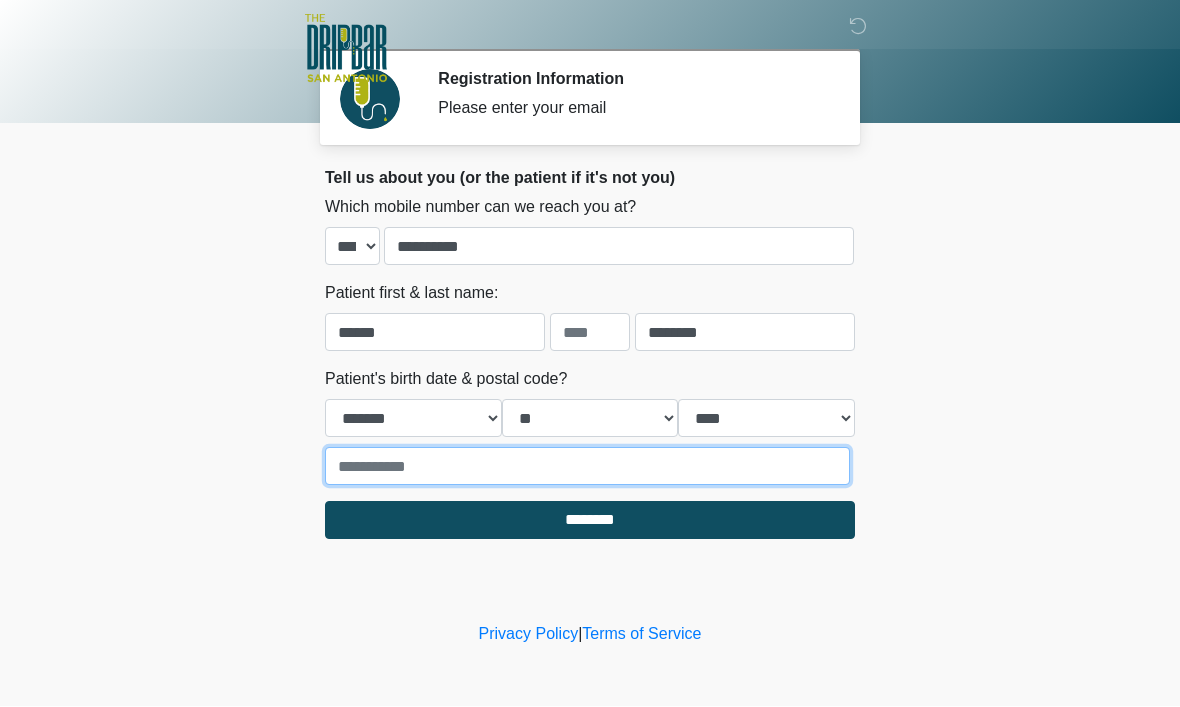 click at bounding box center [587, 467] 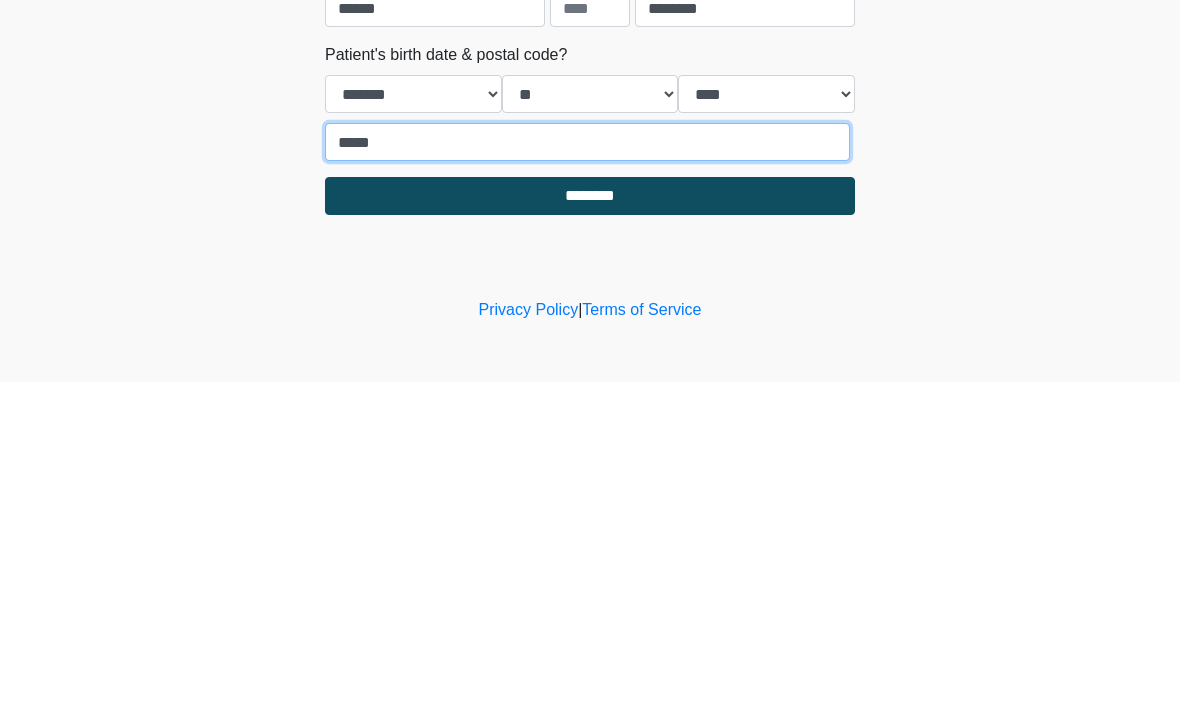 type on "*****" 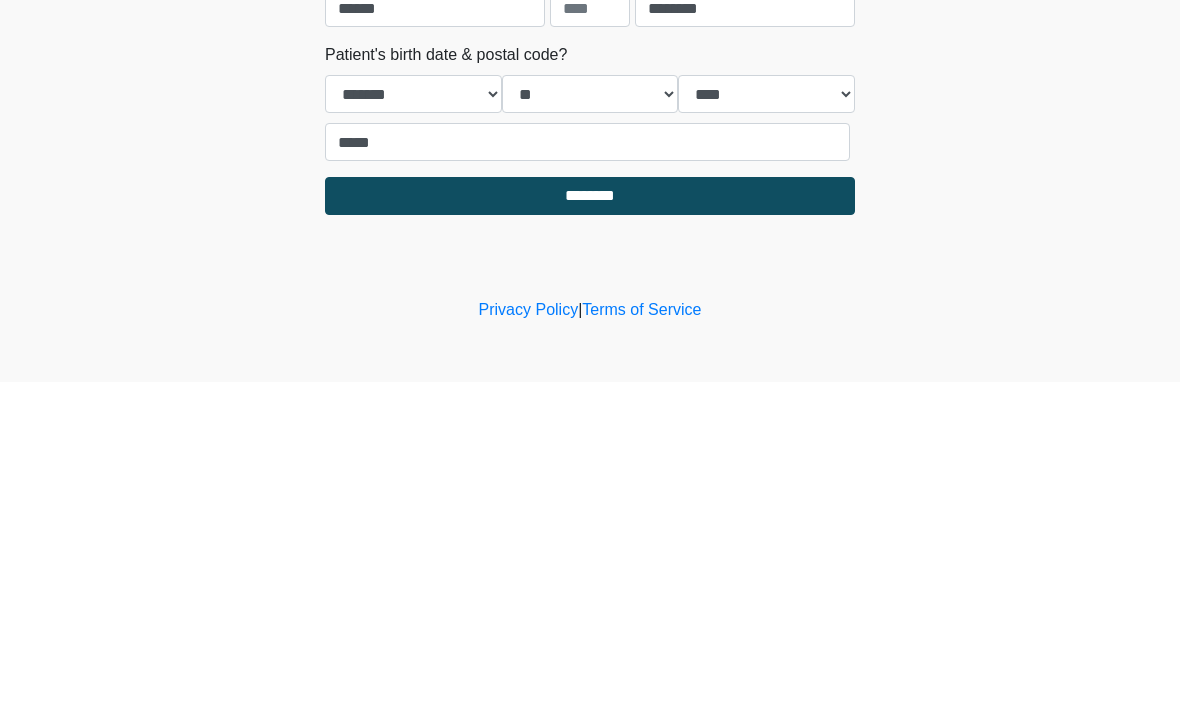 click on "********" at bounding box center (590, 521) 